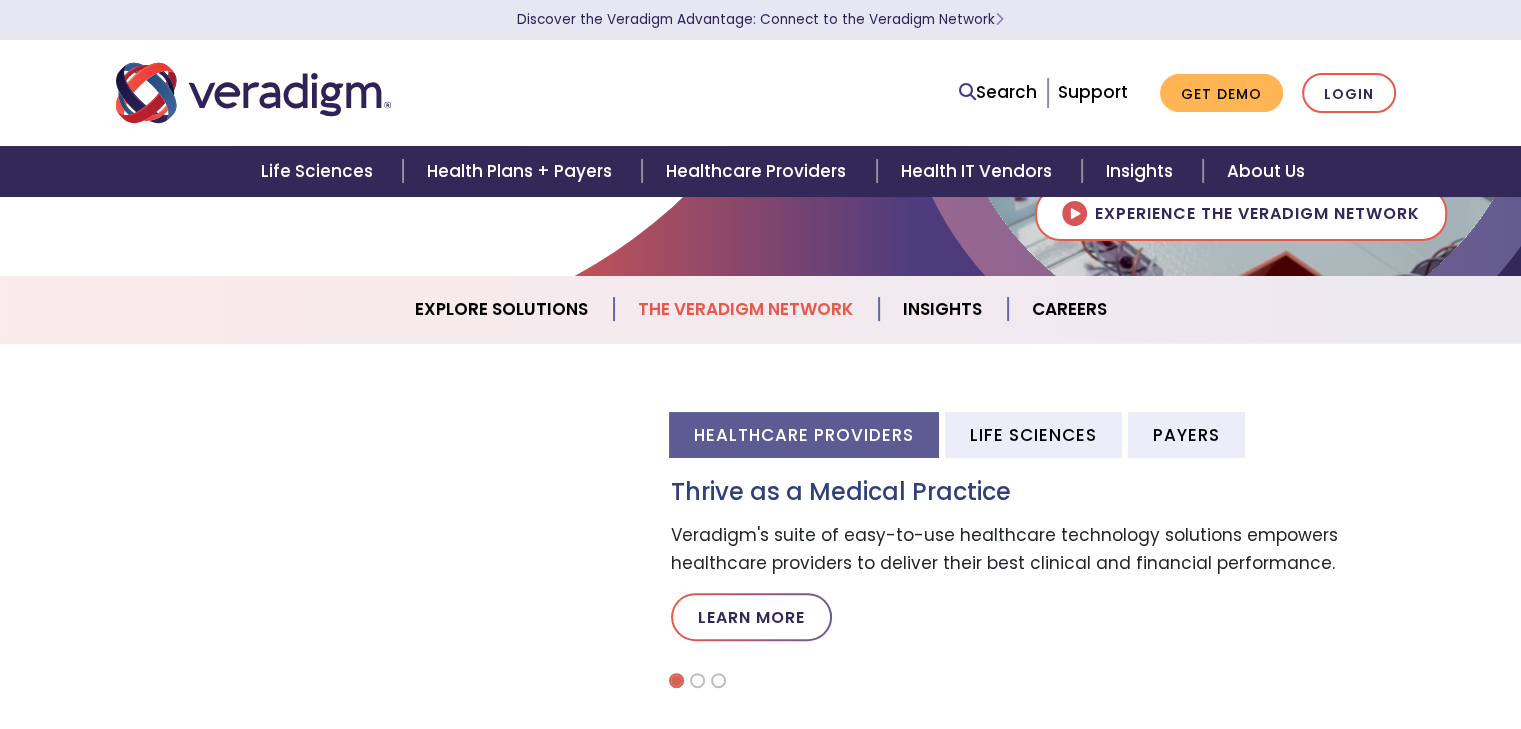 scroll, scrollTop: 400, scrollLeft: 0, axis: vertical 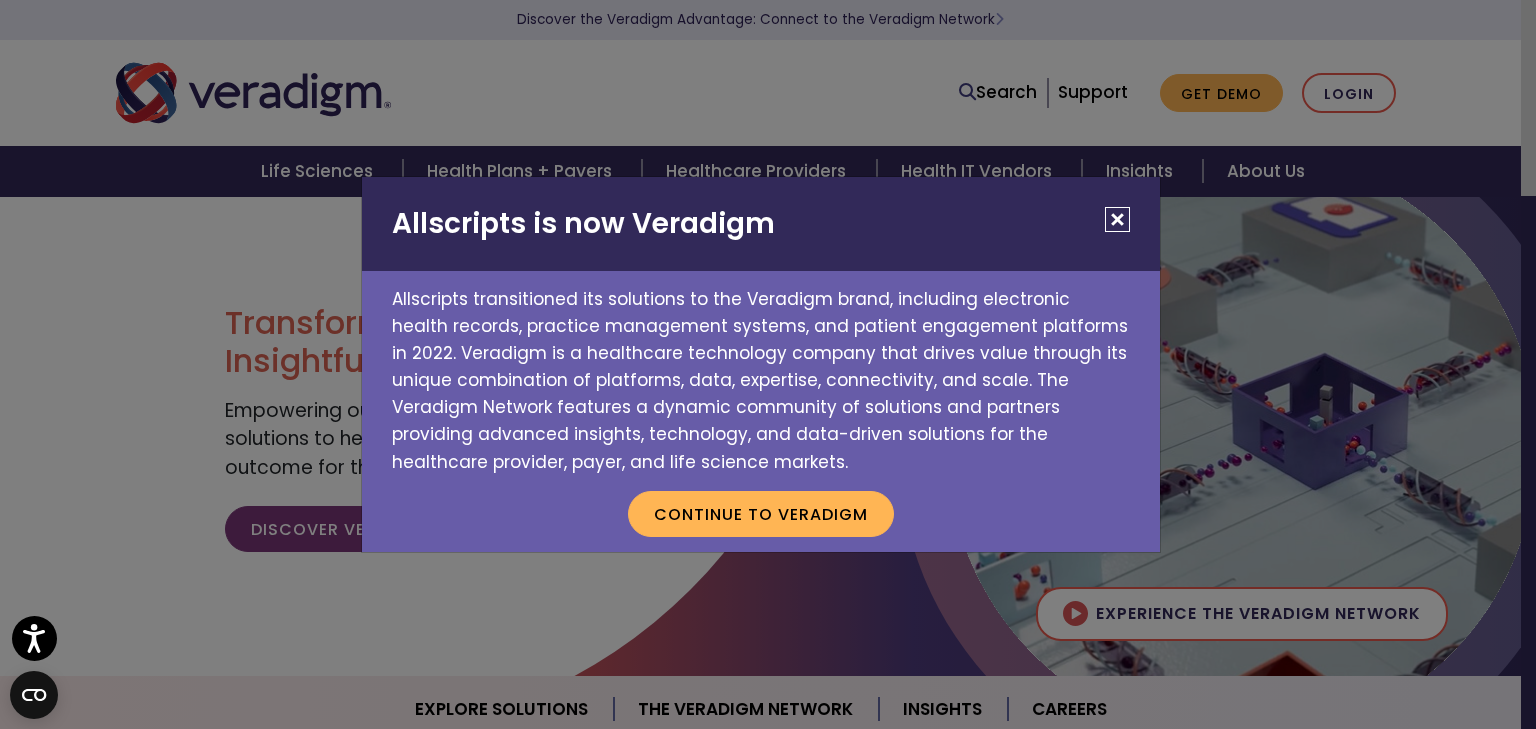 click at bounding box center (1117, 219) 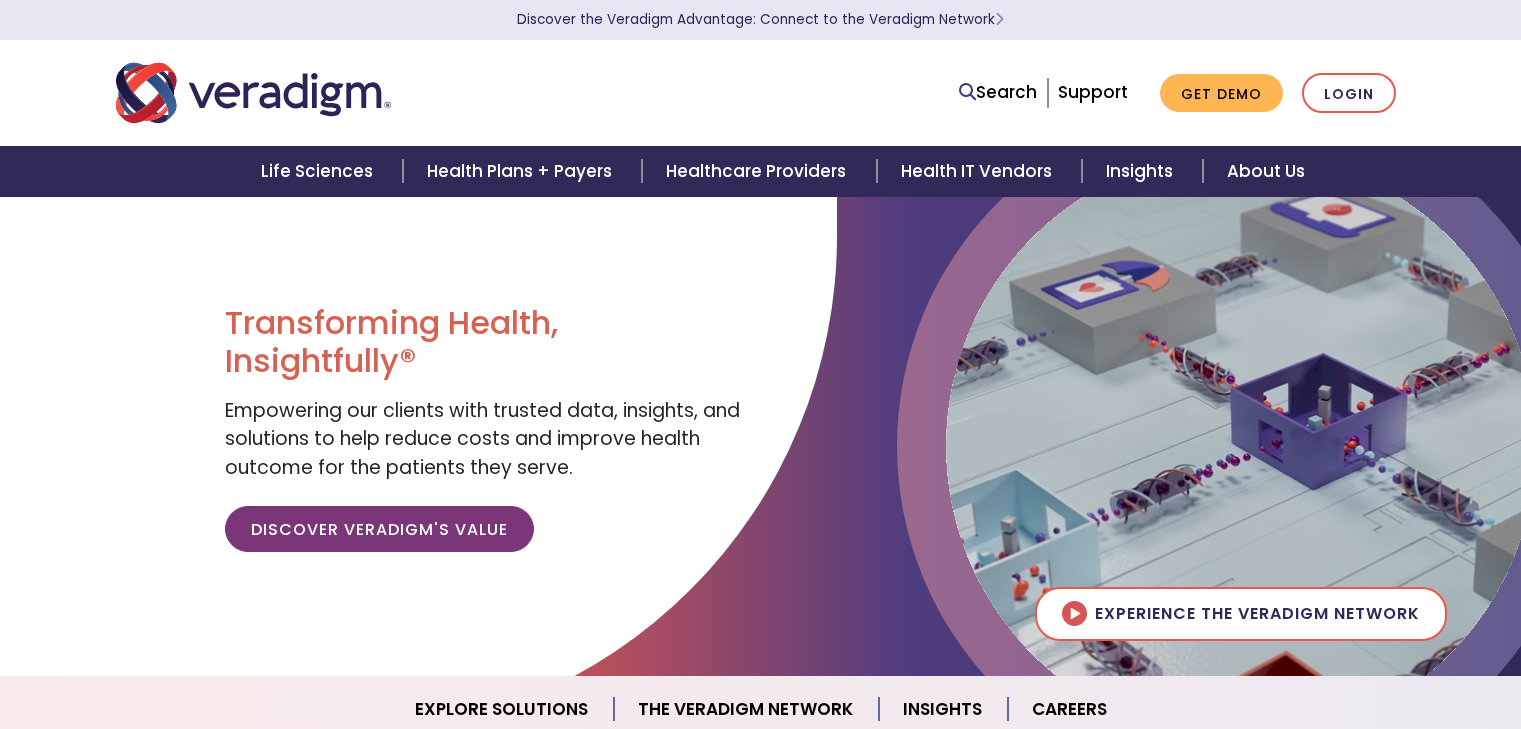 scroll, scrollTop: 0, scrollLeft: 0, axis: both 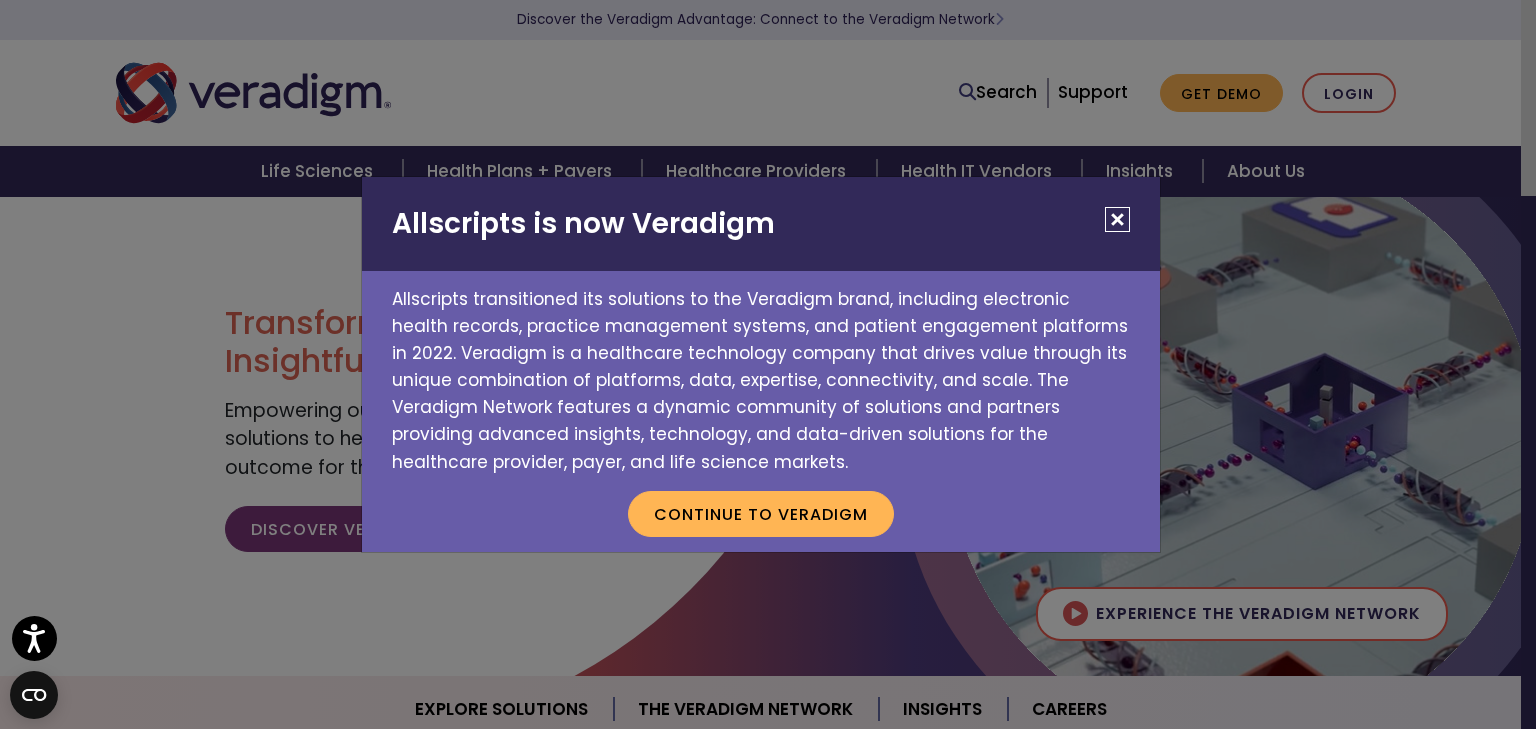 click at bounding box center (1117, 219) 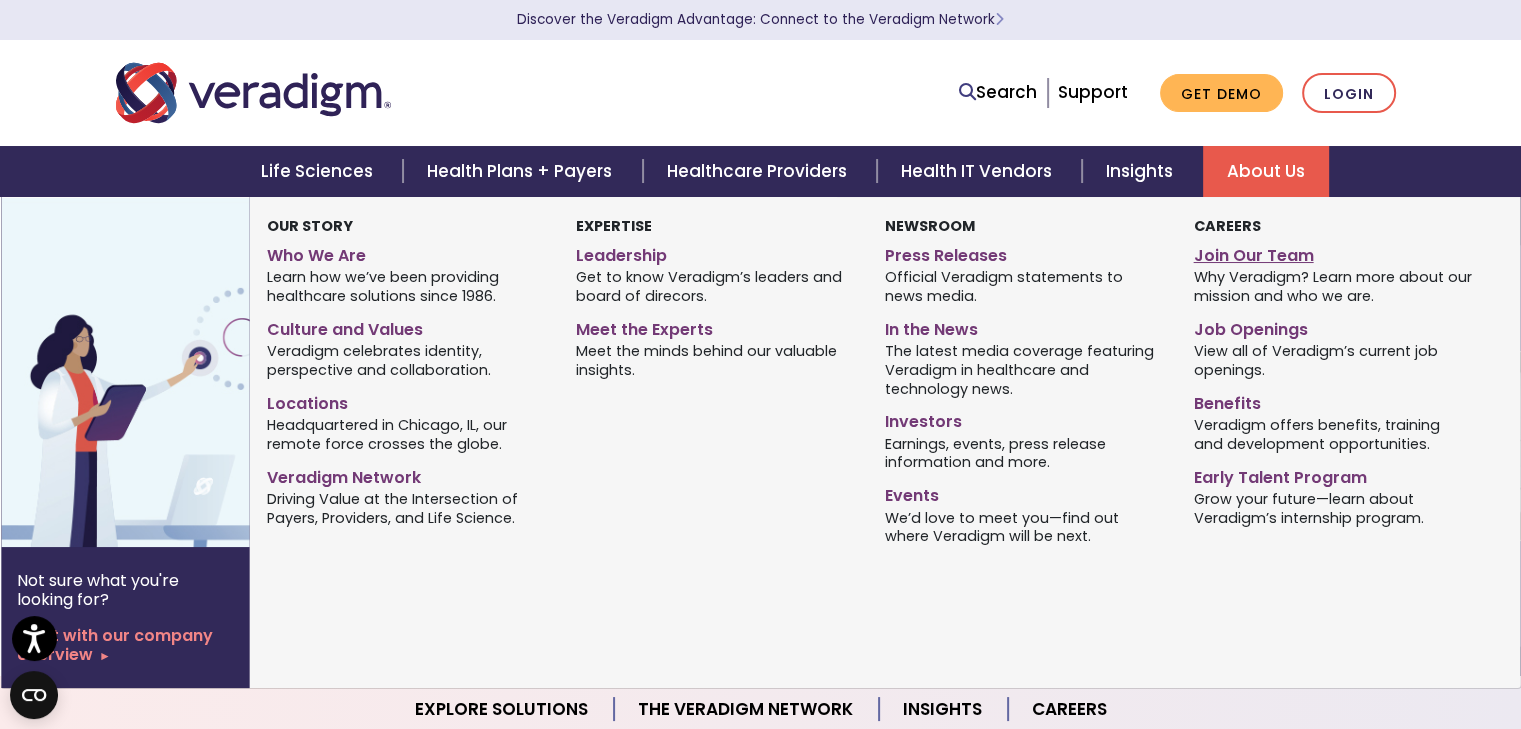 click on "Join Our Team" at bounding box center [1332, 252] 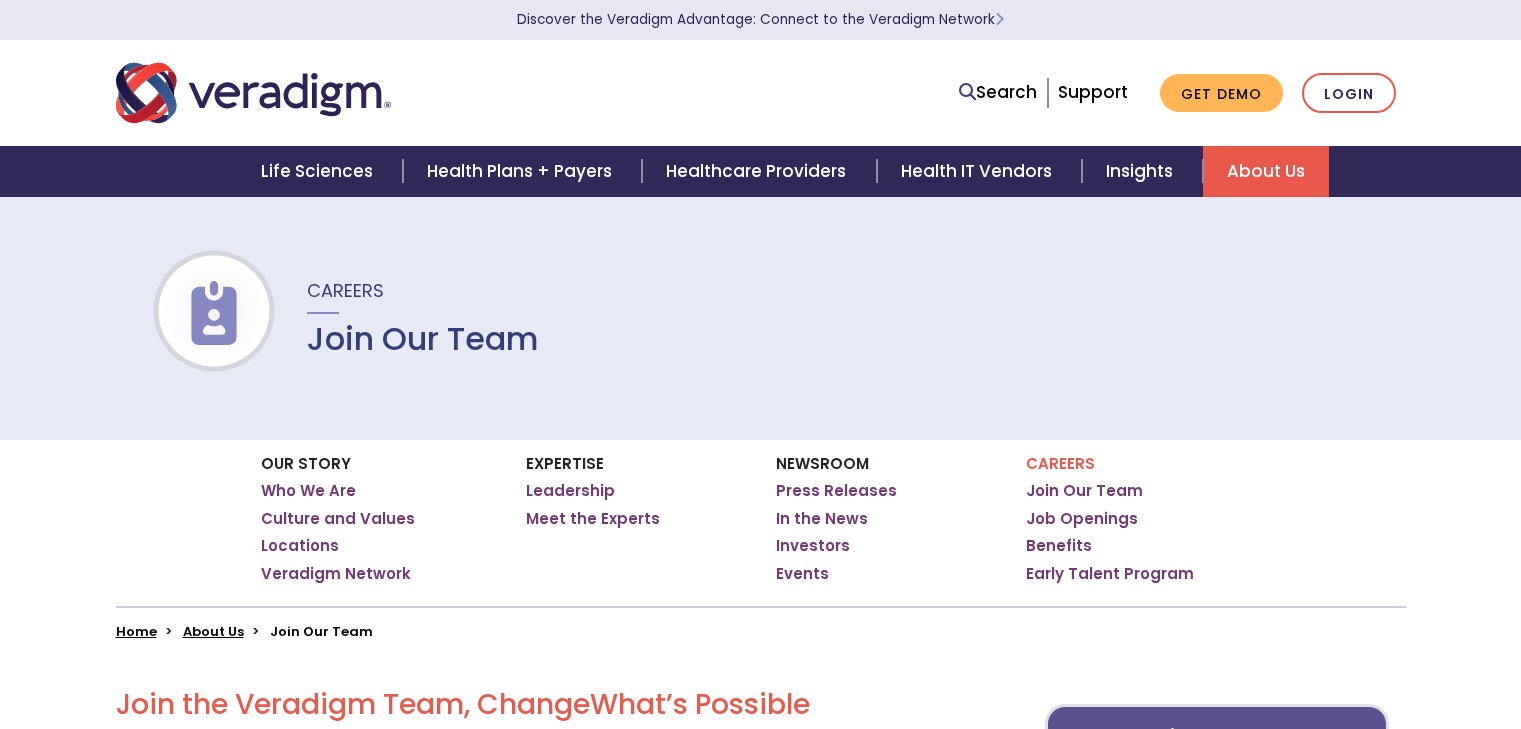 scroll, scrollTop: 0, scrollLeft: 0, axis: both 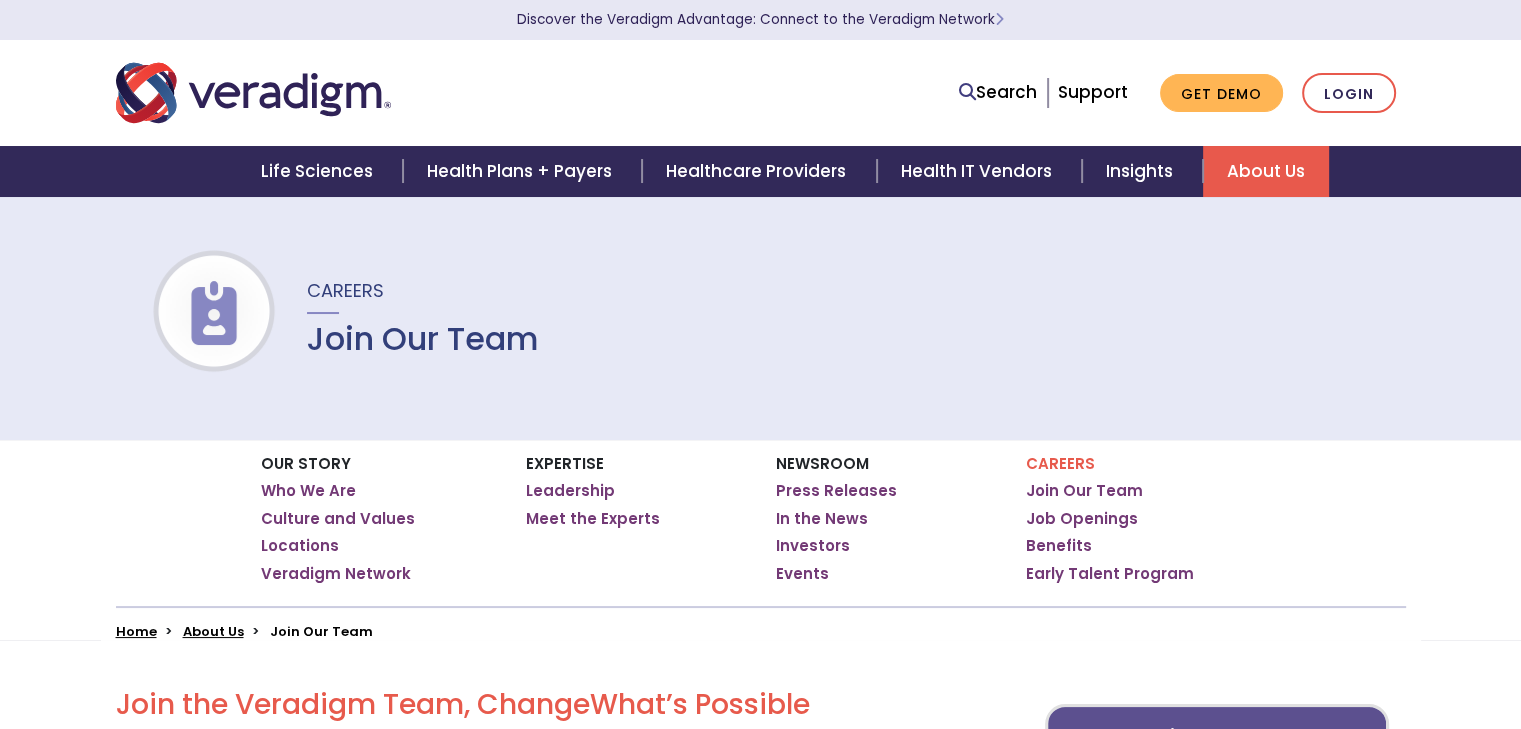 click on "Careers
Join Our Team" at bounding box center (760, 318) 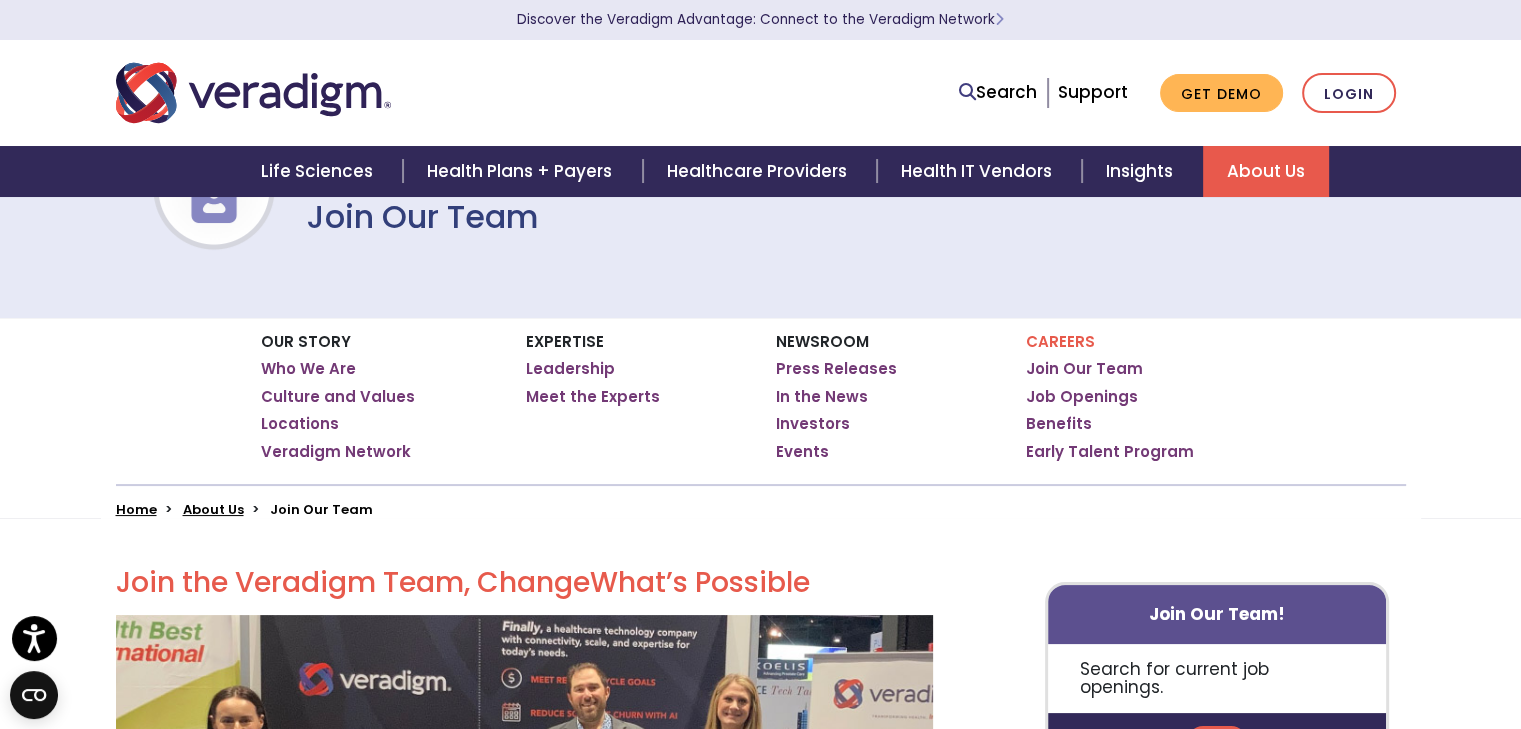 scroll, scrollTop: 200, scrollLeft: 0, axis: vertical 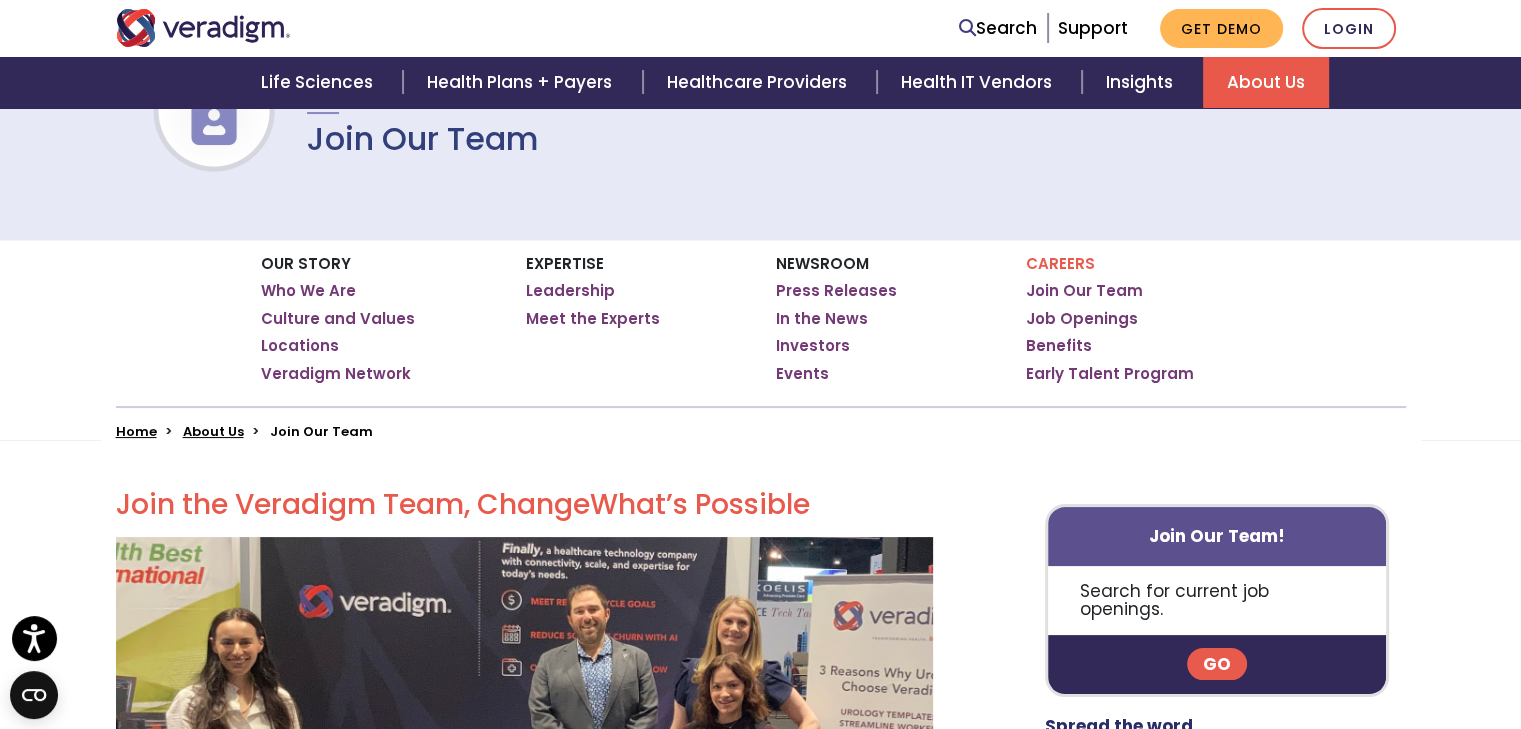 click on "Go" at bounding box center (1217, 664) 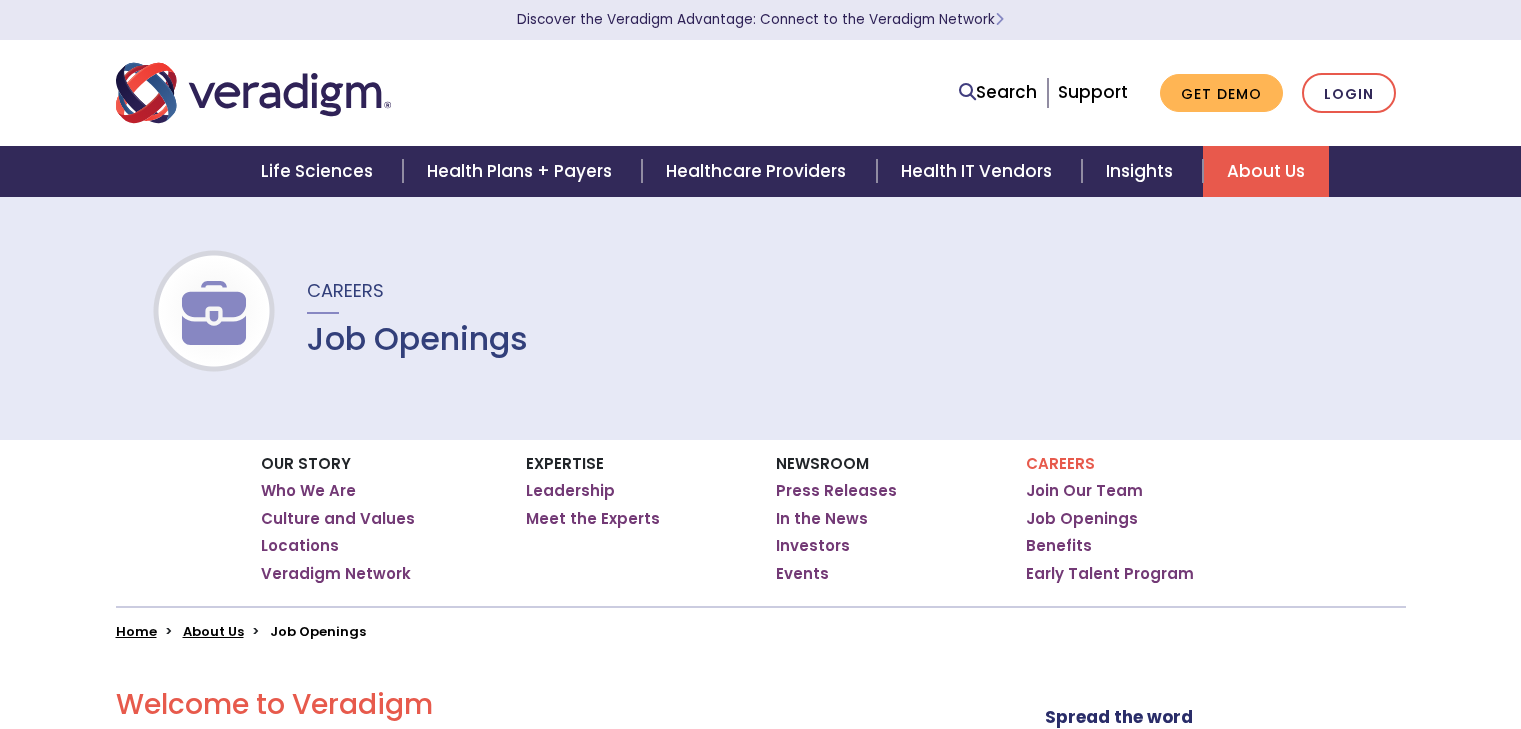 scroll, scrollTop: 0, scrollLeft: 0, axis: both 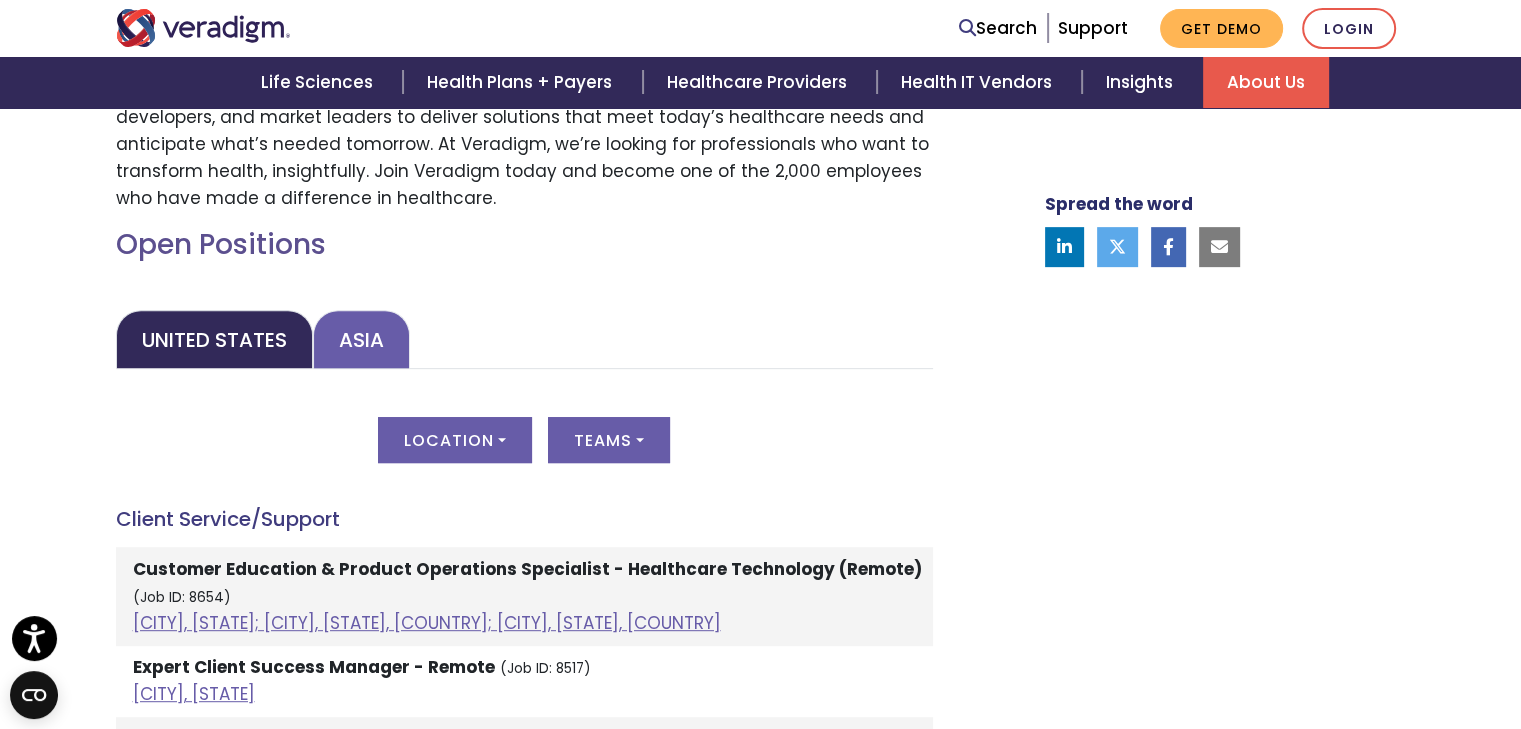click on "Asia" at bounding box center [361, 339] 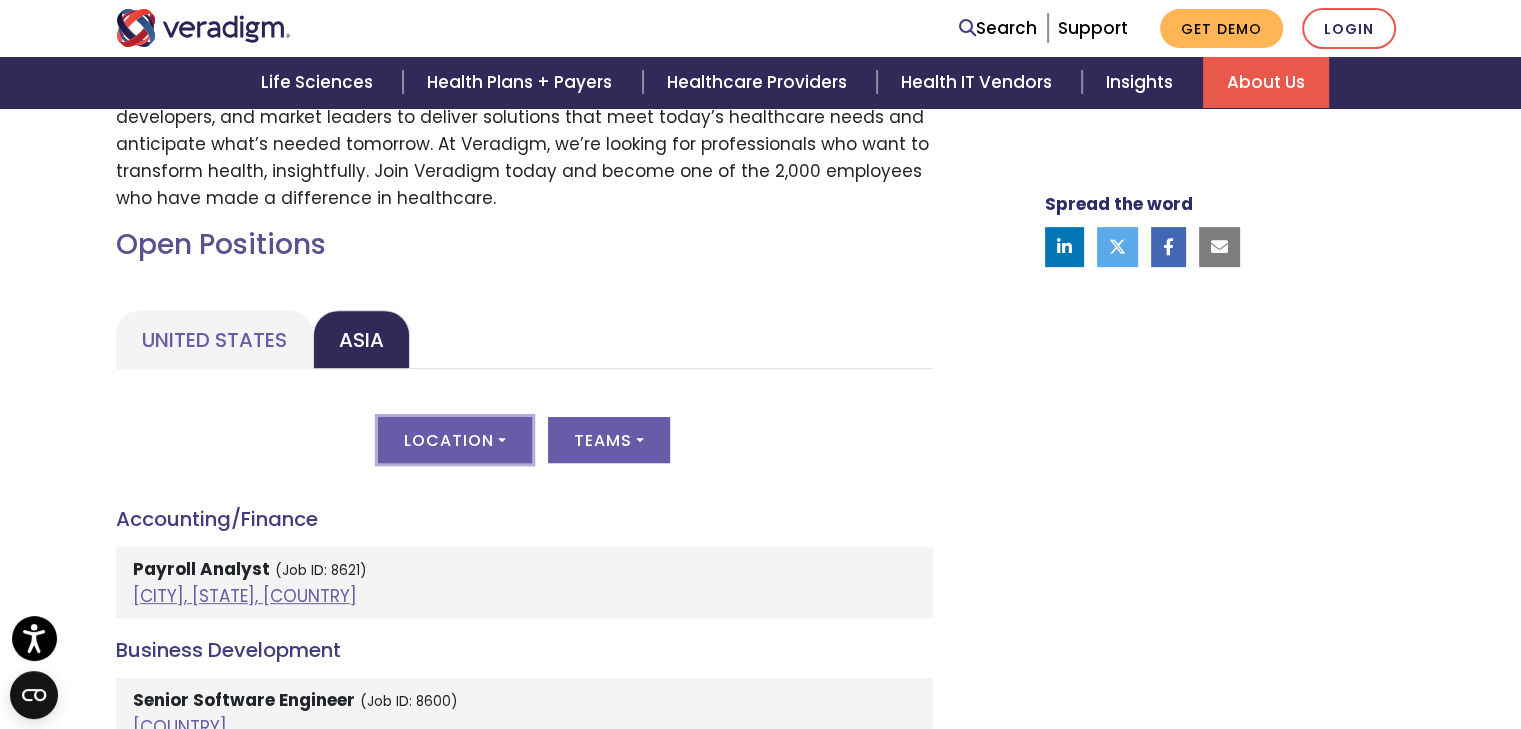 click on "Location" at bounding box center (455, 440) 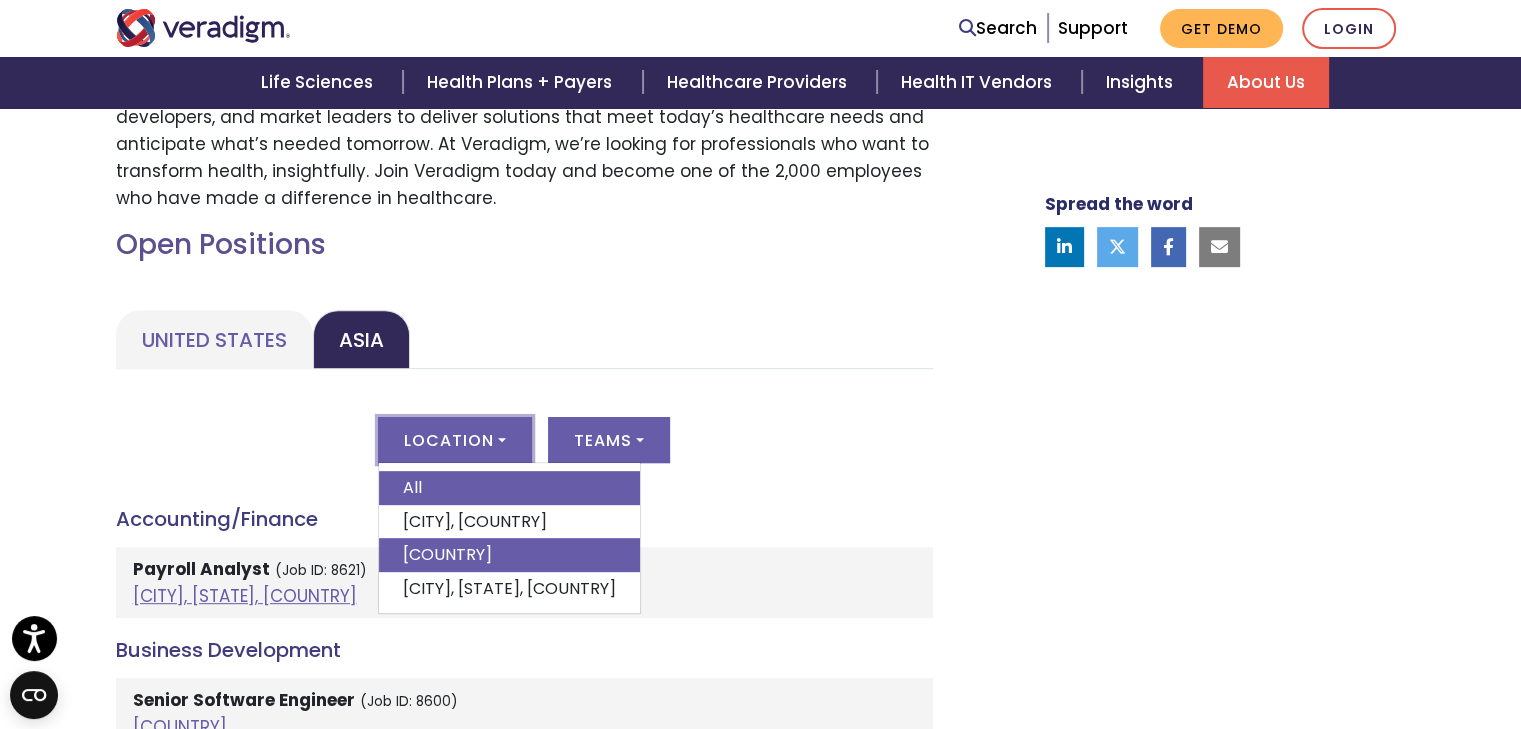 click on "[COUNTRY]" at bounding box center [509, 555] 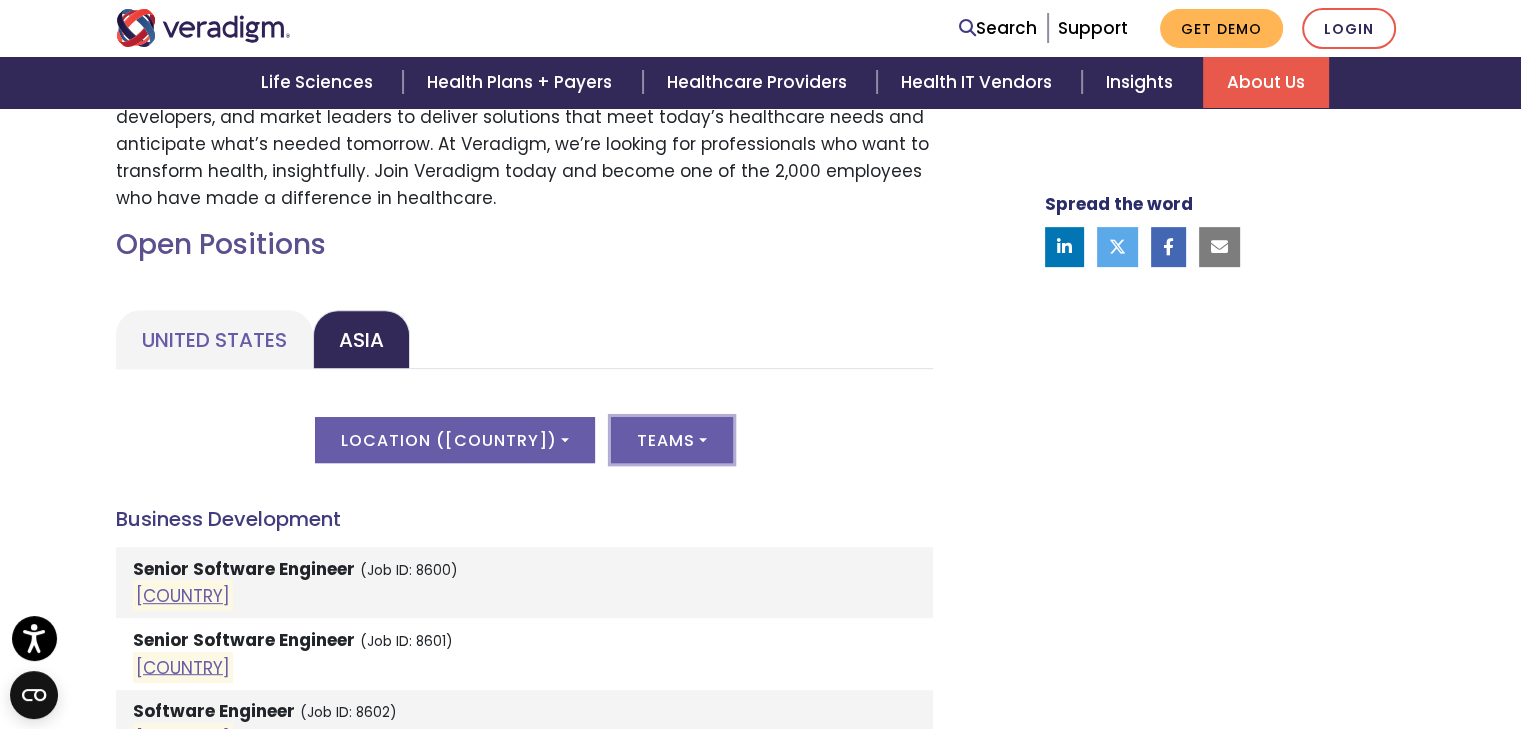 click on "Teams" at bounding box center [672, 440] 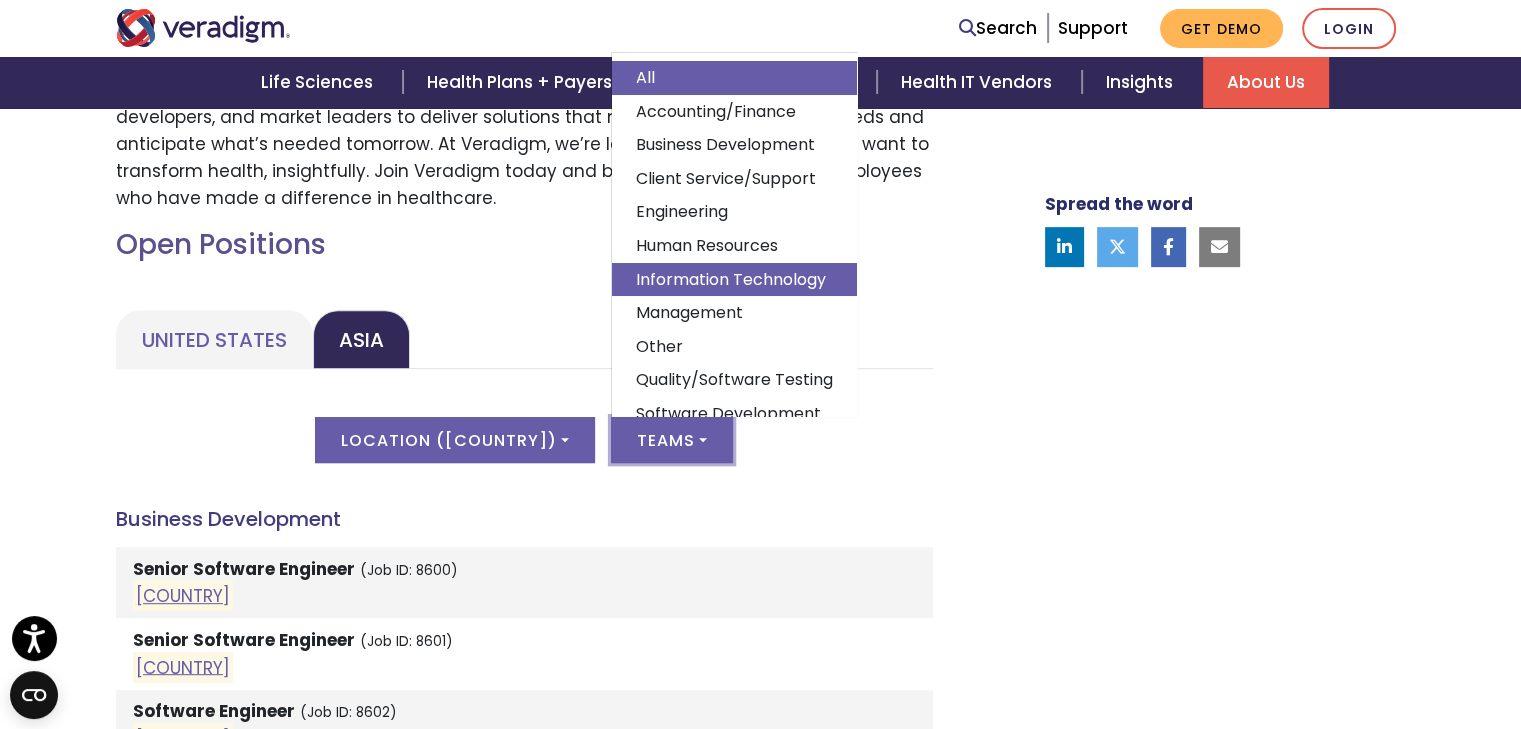 scroll, scrollTop: 37, scrollLeft: 0, axis: vertical 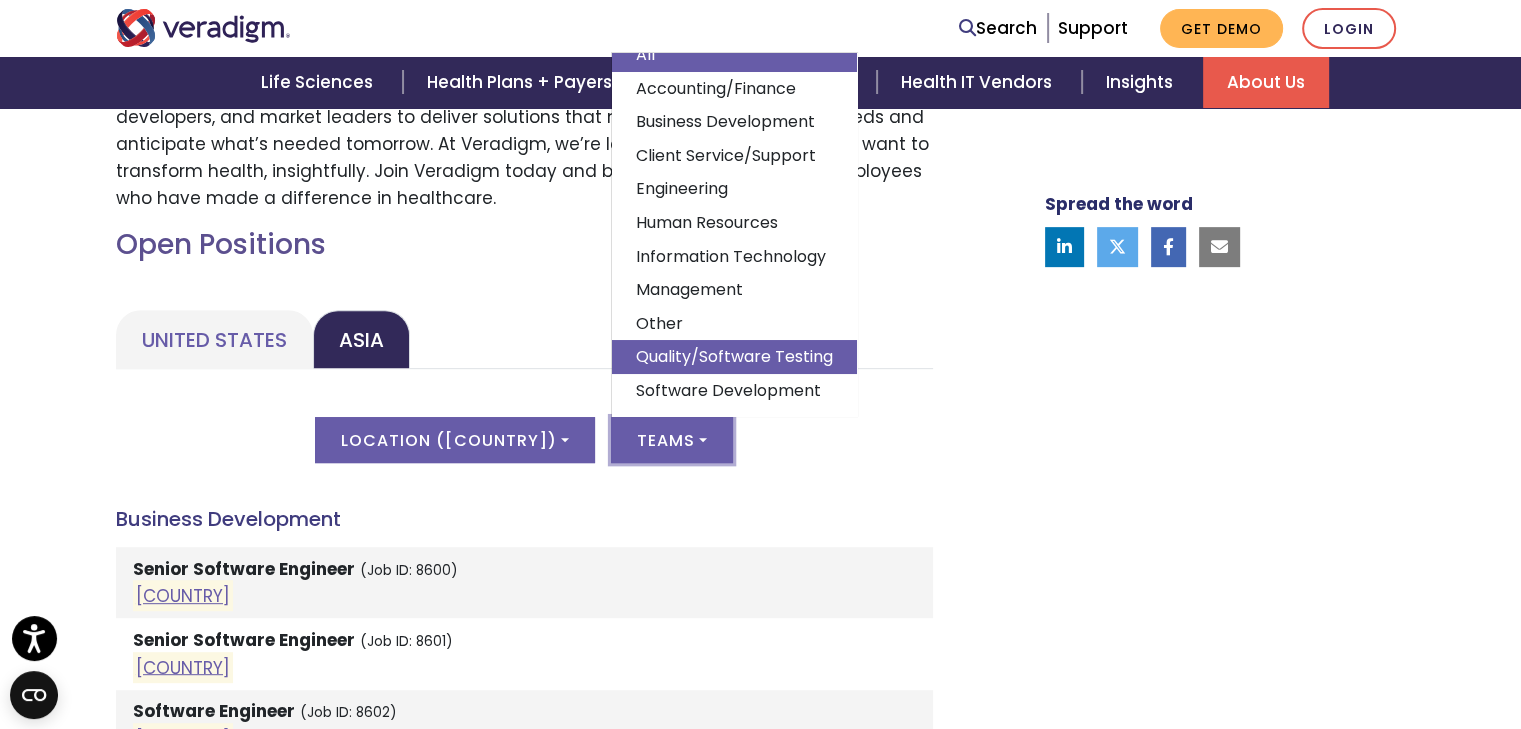 click on "Quality/Software Testing" at bounding box center (734, 357) 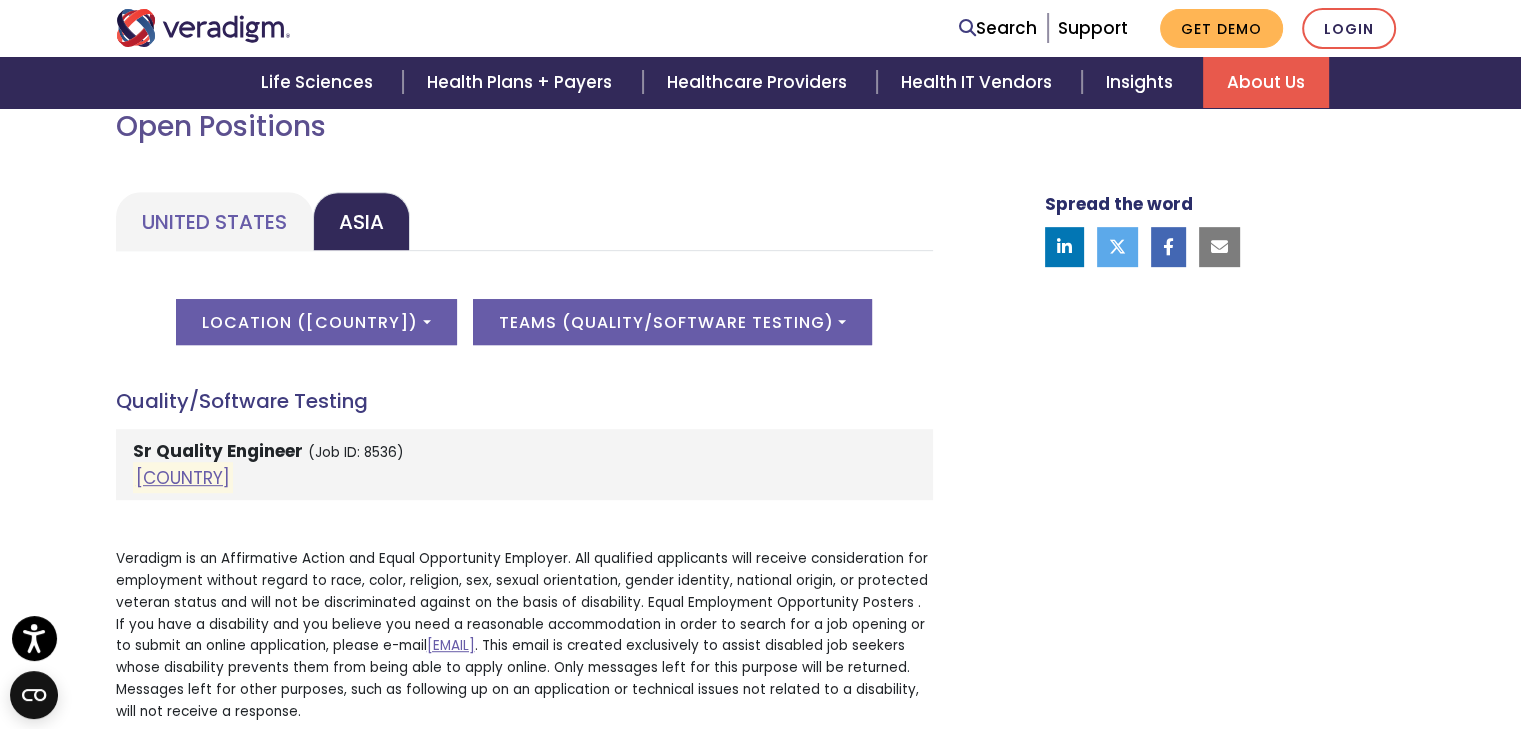 scroll, scrollTop: 1000, scrollLeft: 0, axis: vertical 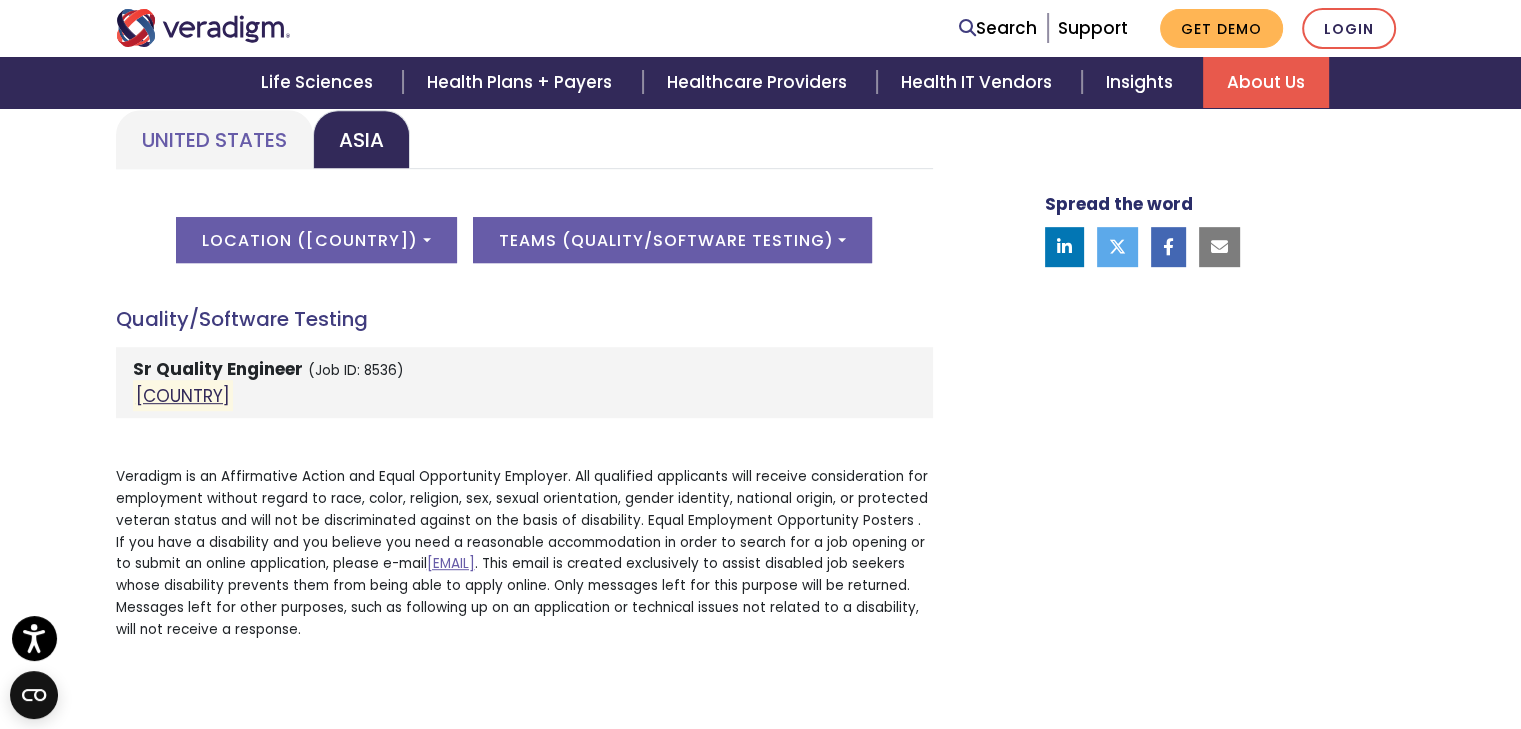 click on "India" at bounding box center [183, 396] 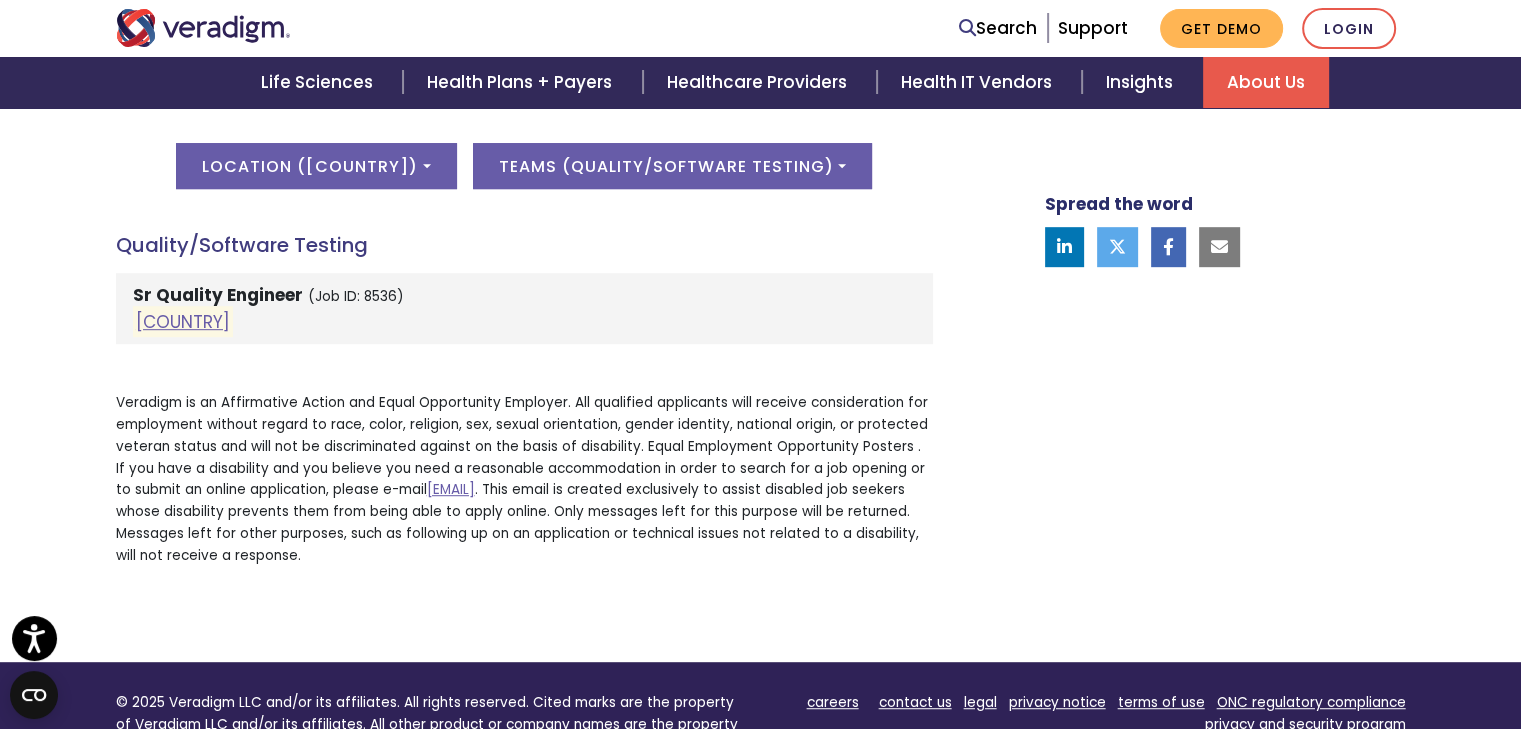 scroll, scrollTop: 1100, scrollLeft: 0, axis: vertical 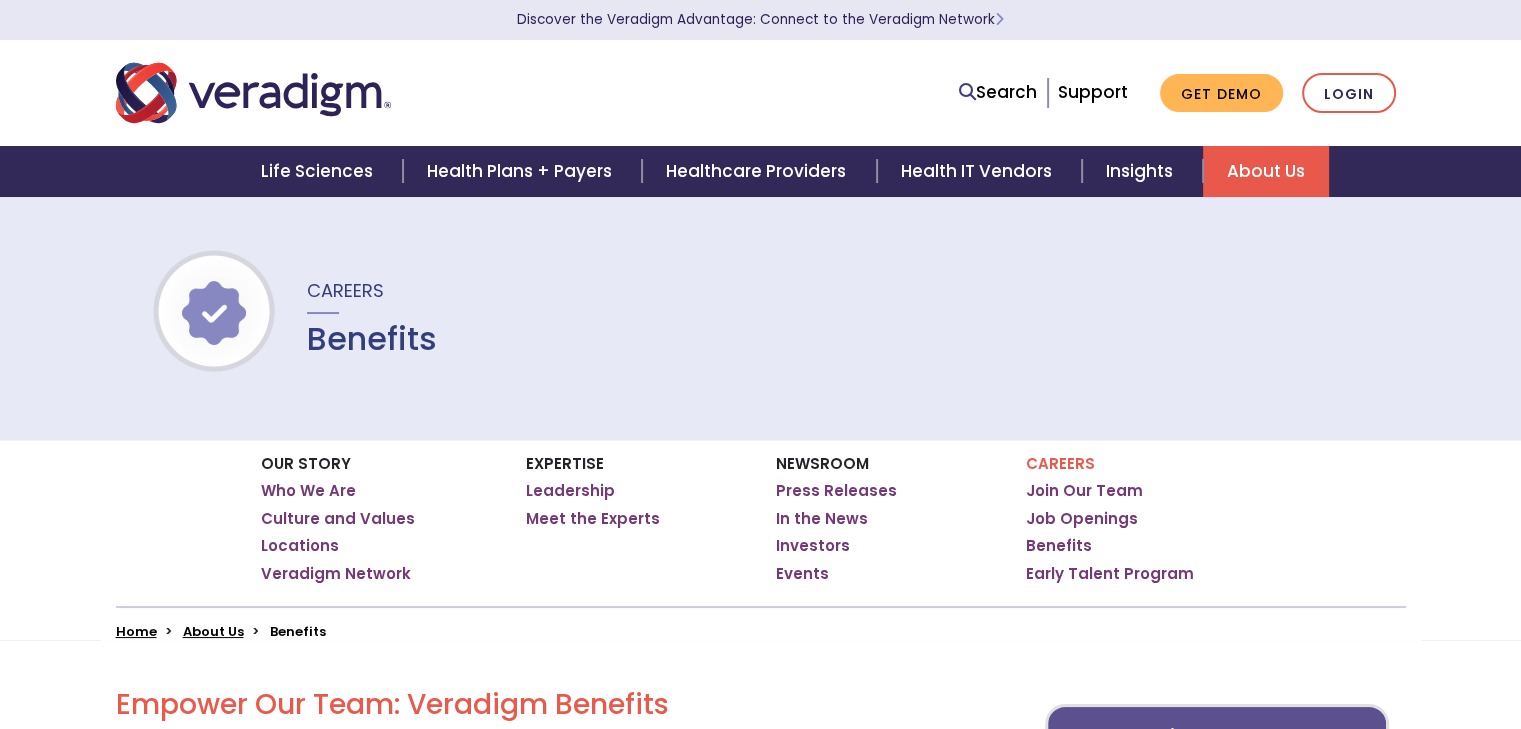 click on "Search
Support
Get Demo
Login" at bounding box center [761, 93] 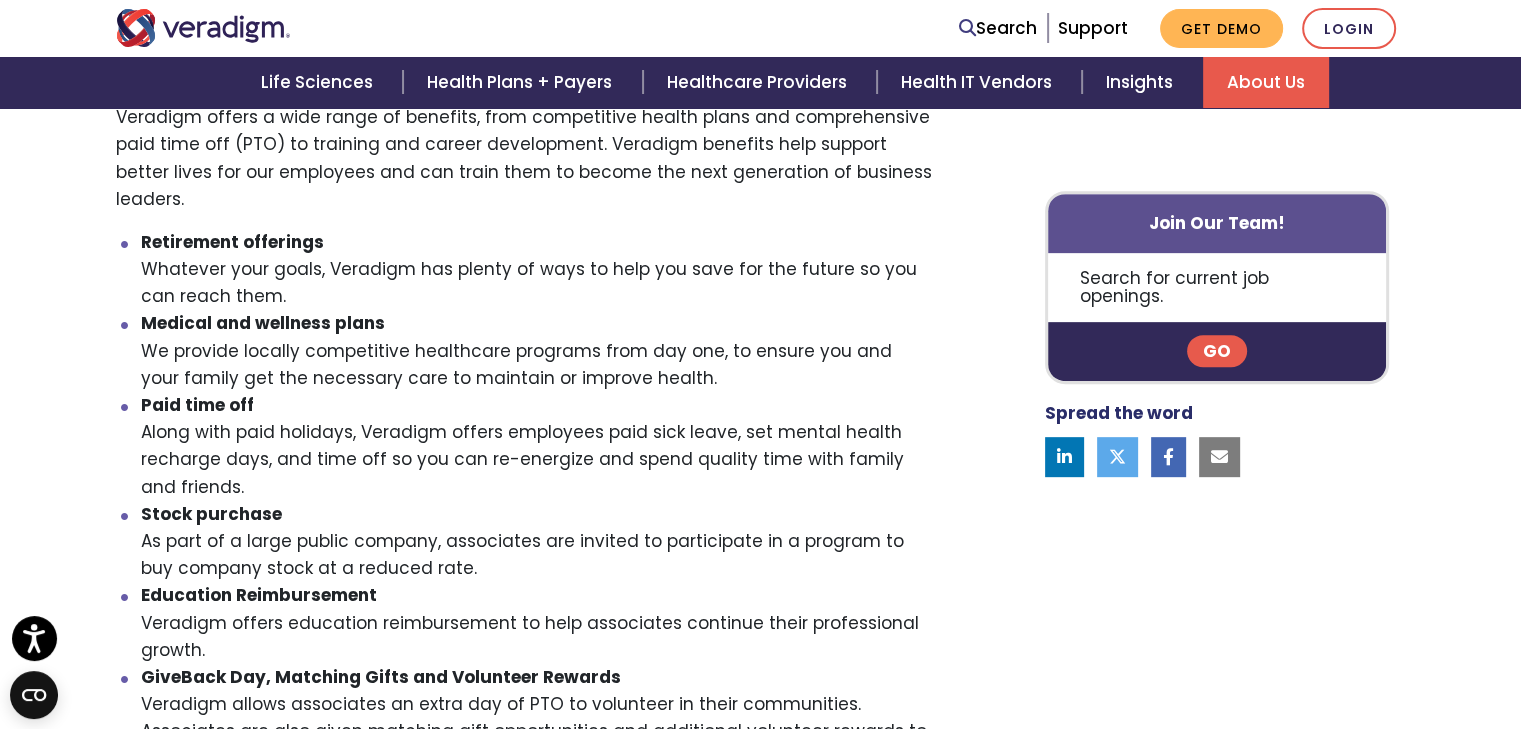scroll, scrollTop: 800, scrollLeft: 0, axis: vertical 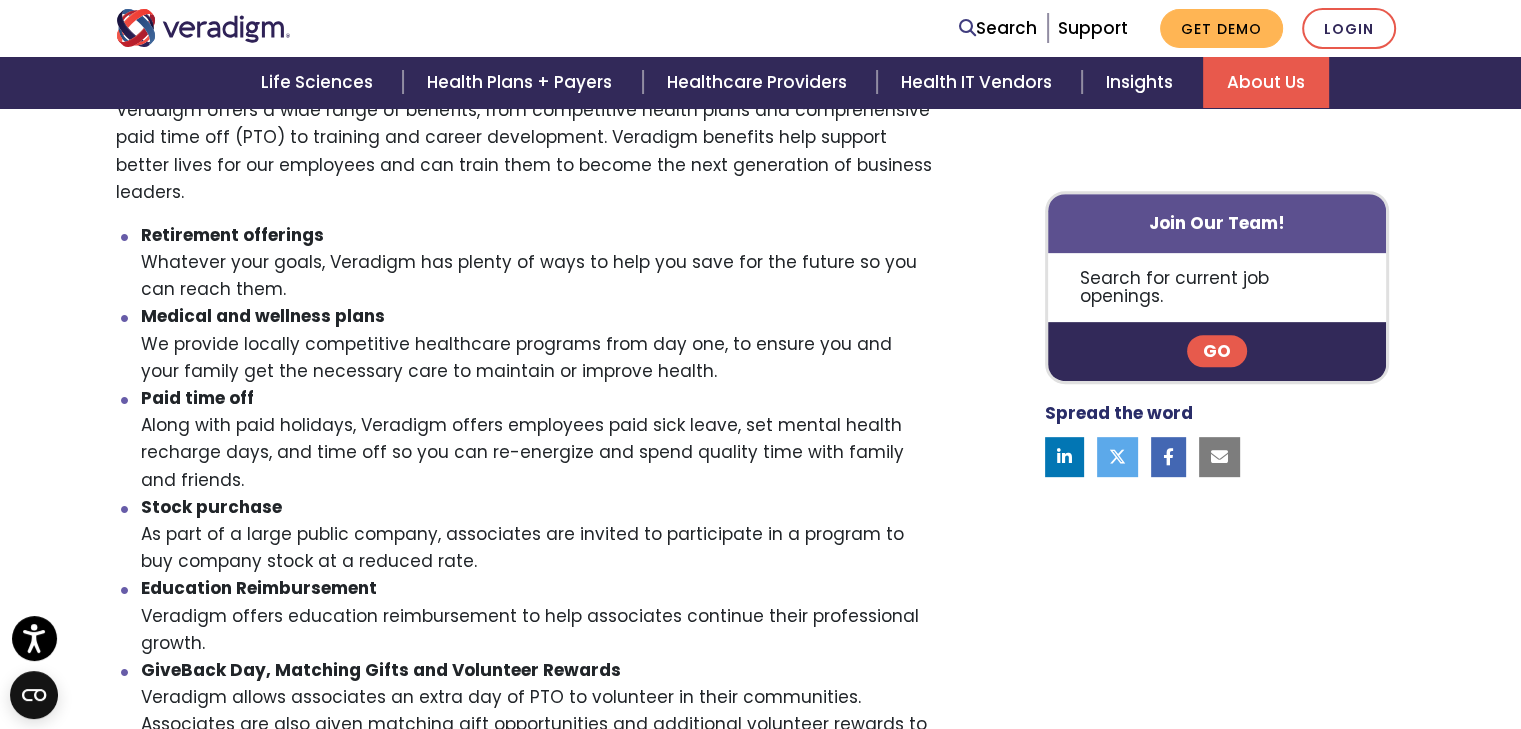 click on "Empower Our Team: Veradigm Benefits
Enhancing lives and building thriving careers through comprehensive benefits
Veradigm’s Wide Range of Benefits
Veradigm offers a wide range of benefits, from competitive health plans
and comprehensive paid time off (PTO) to training and career development.
Veradigm benefits help support better lives for our employees and can train
them to become the next generation of business leaders.
Retirement offerings
Whatever your goals, Veradigm has plenty of ways to help you save for the future so you can reach them.
Medical and wellness plans
We provide locally competitive healthcare programs from day one, to ensure you and your family get the necessary care to maintain or improve health.
Paid time off
Stock purchase
Education Reimbursement" at bounding box center (541, 659) 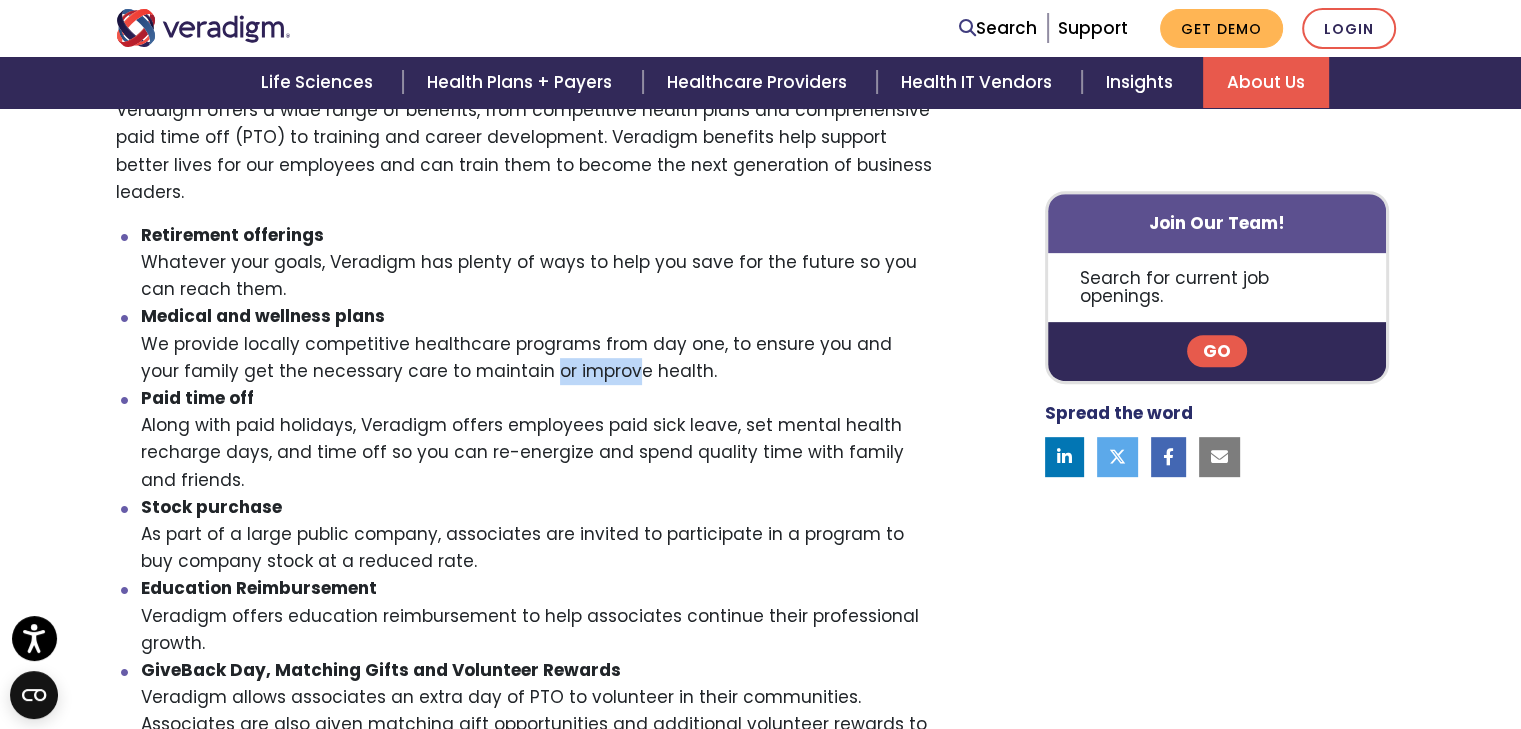 click on "Medical and wellness plans
We provide locally competitive healthcare programs from day one, to ensure you and your family get the necessary care to maintain or improve health." at bounding box center (537, 344) 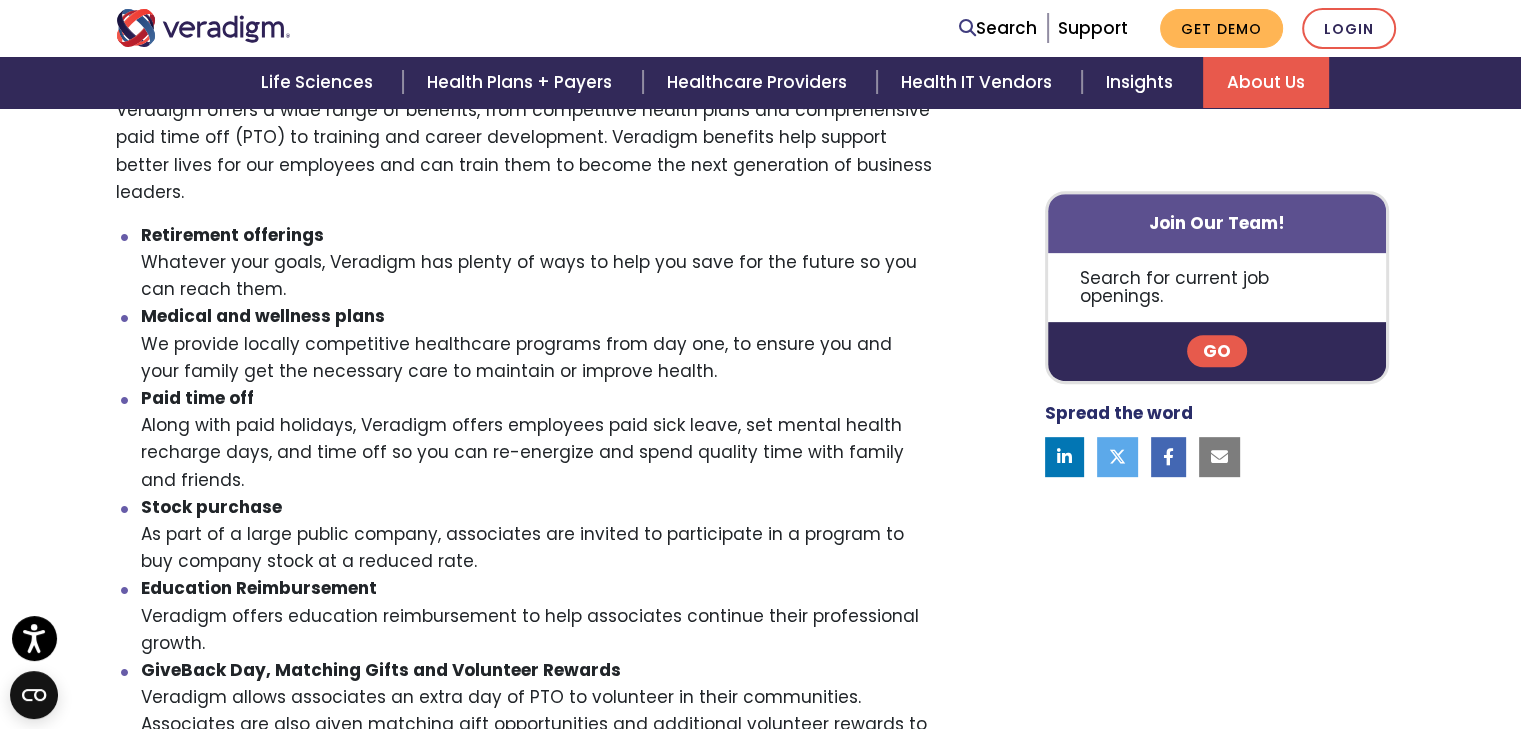 click on "Paid time off
Along with paid holidays, Veradigm offers employees paid sick leave, set mental health recharge days, and time off so you can re-energize and spend quality time with family and friends." at bounding box center [537, 439] 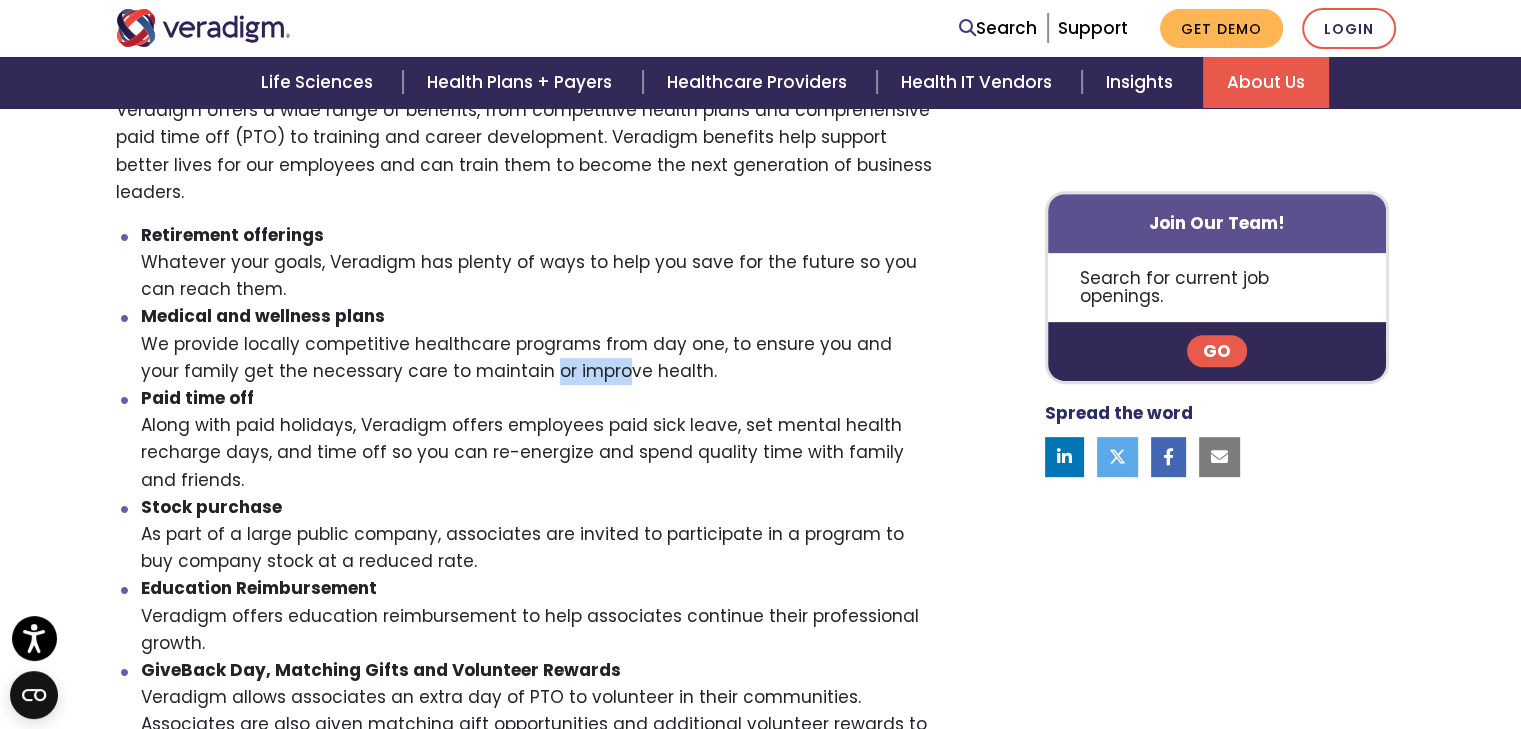 drag, startPoint x: 420, startPoint y: 346, endPoint x: 497, endPoint y: 348, distance: 77.02597 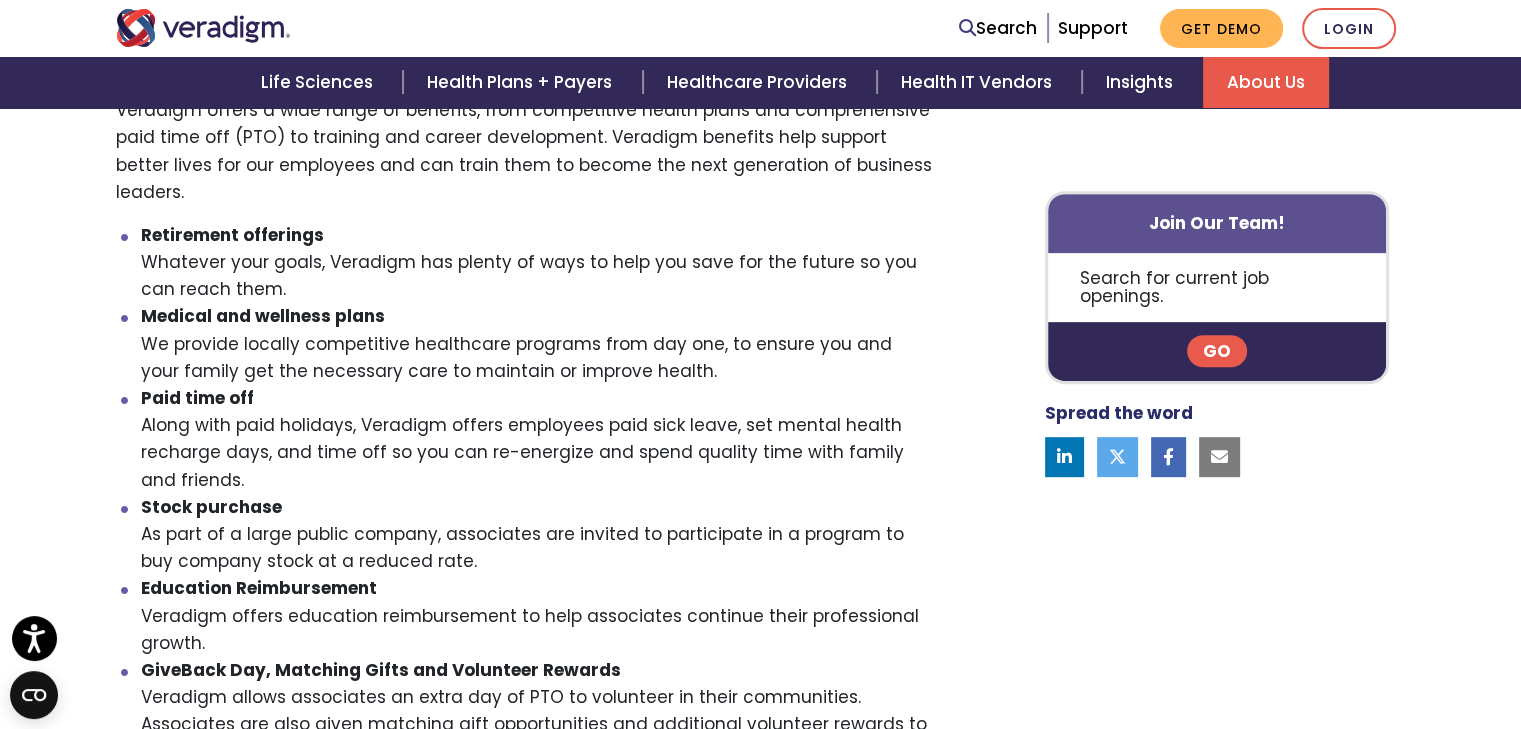 click on "Paid time off
Along with paid holidays, Veradigm offers employees paid sick leave, set mental health recharge days, and time off so you can re-energize and spend quality time with family and friends." at bounding box center (537, 439) 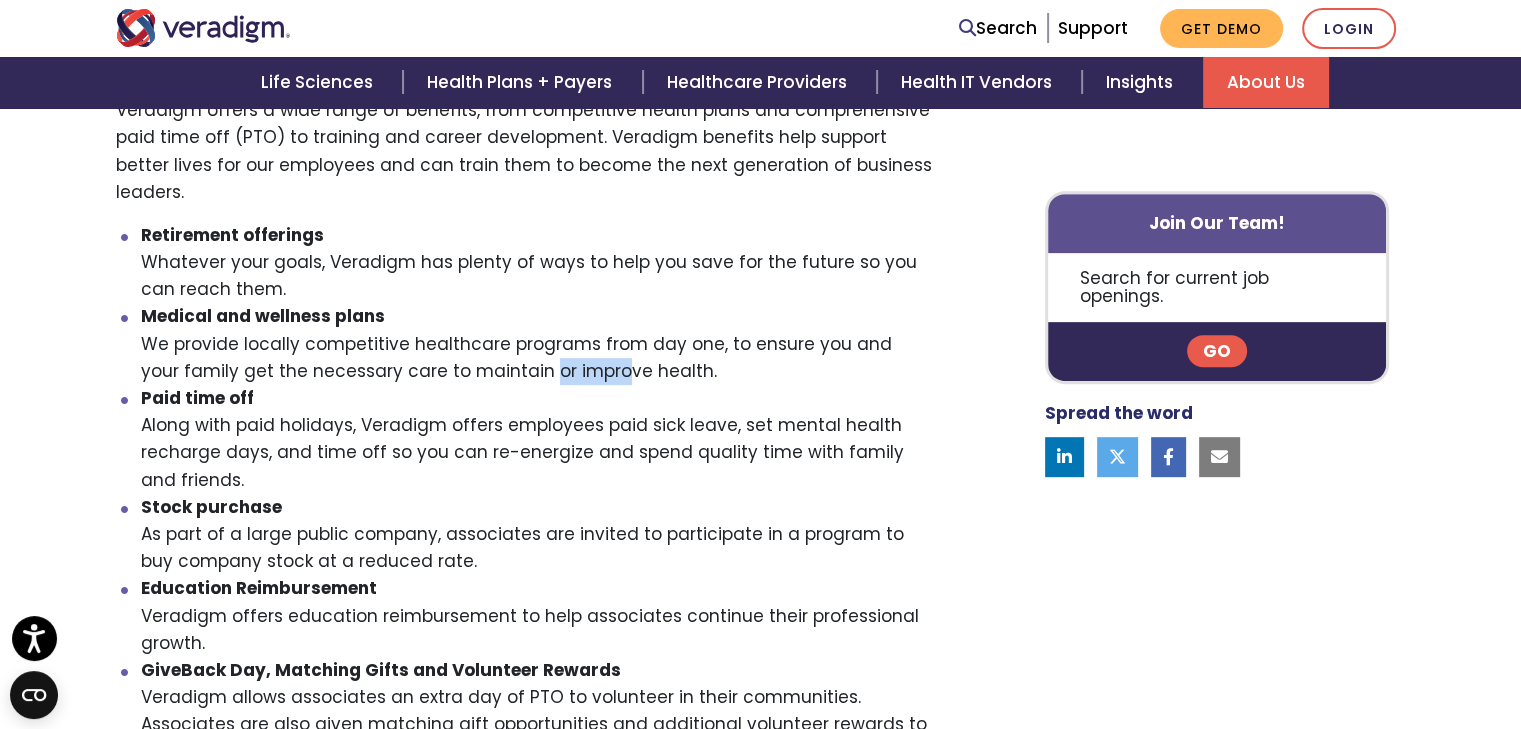 drag, startPoint x: 422, startPoint y: 348, endPoint x: 493, endPoint y: 347, distance: 71.00704 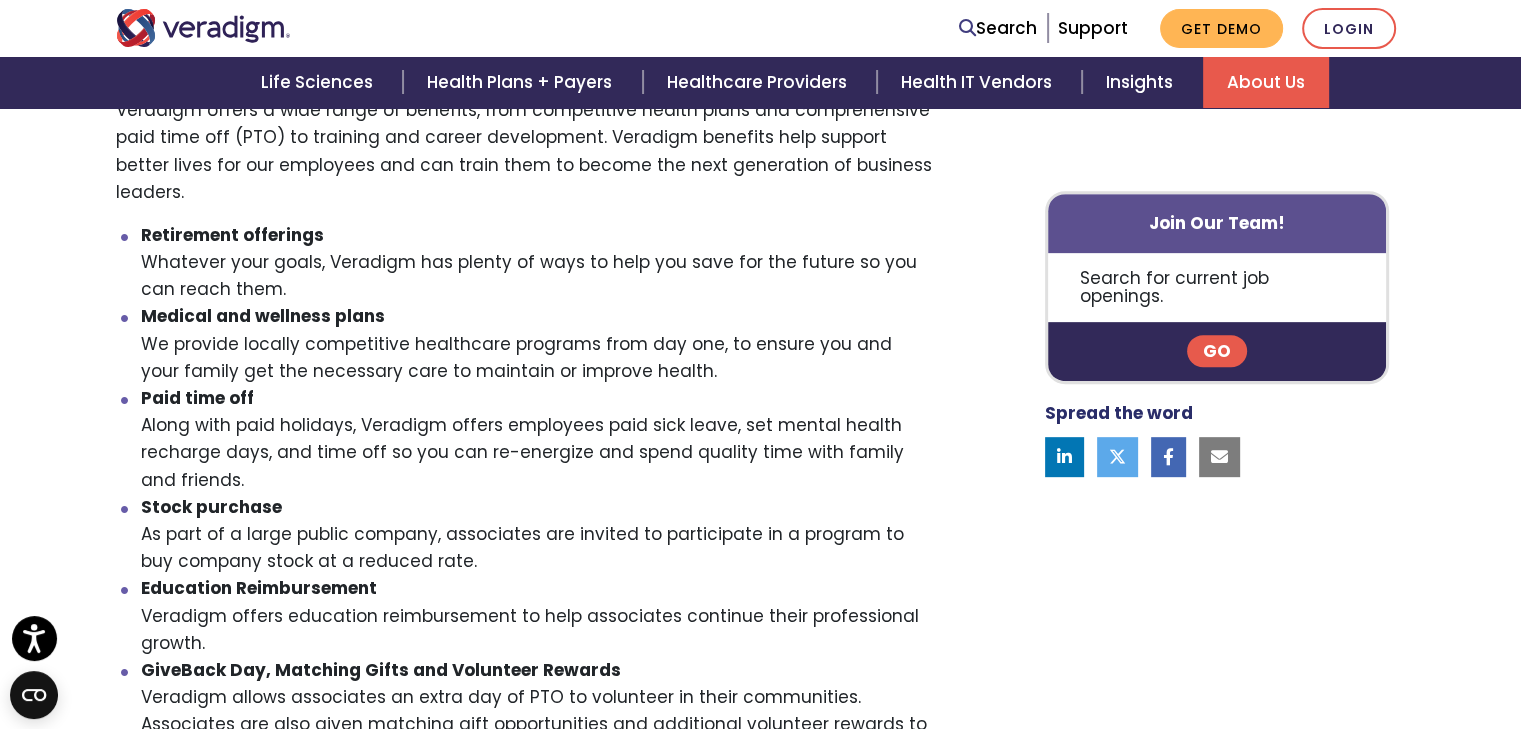 drag, startPoint x: 524, startPoint y: 371, endPoint x: 526, endPoint y: 355, distance: 16.124516 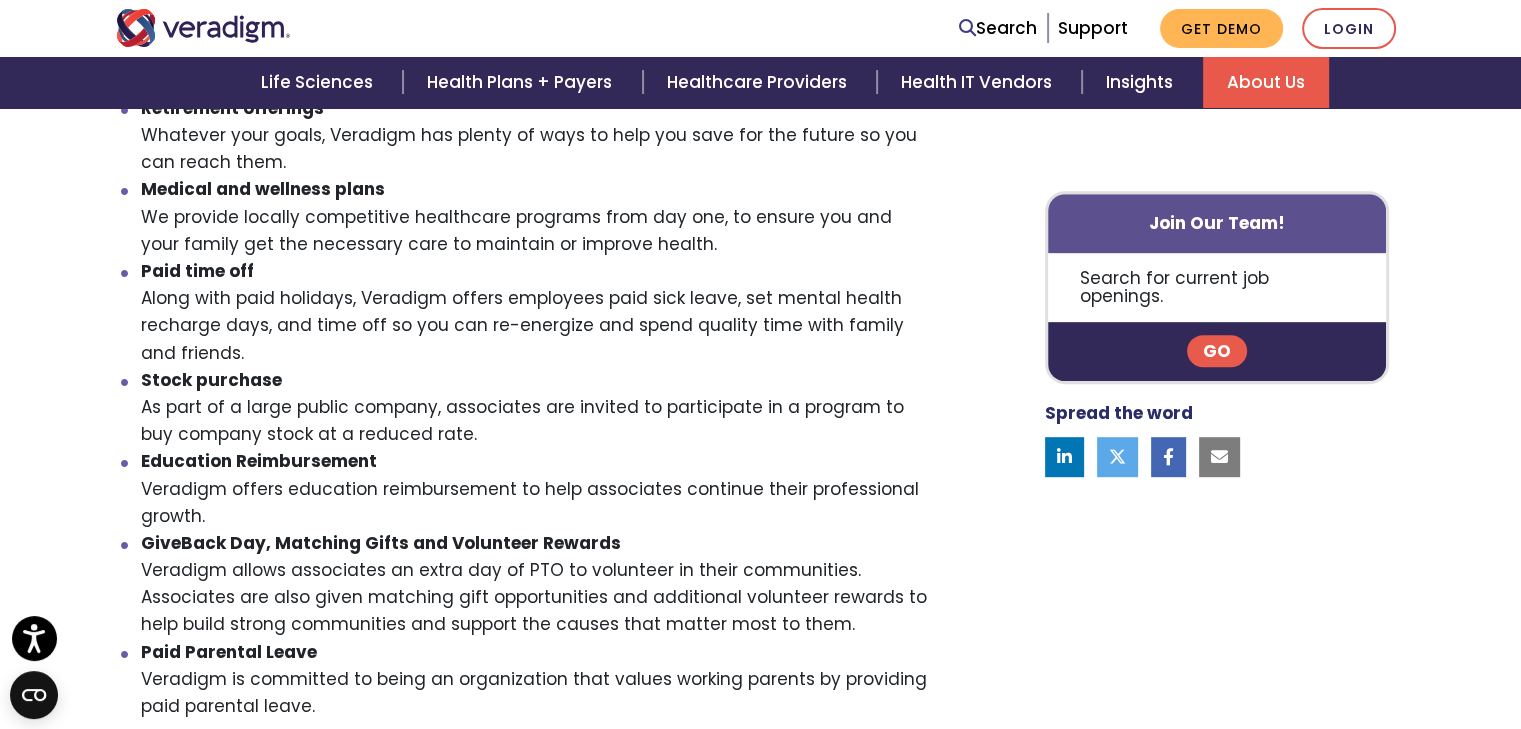 scroll, scrollTop: 1000, scrollLeft: 0, axis: vertical 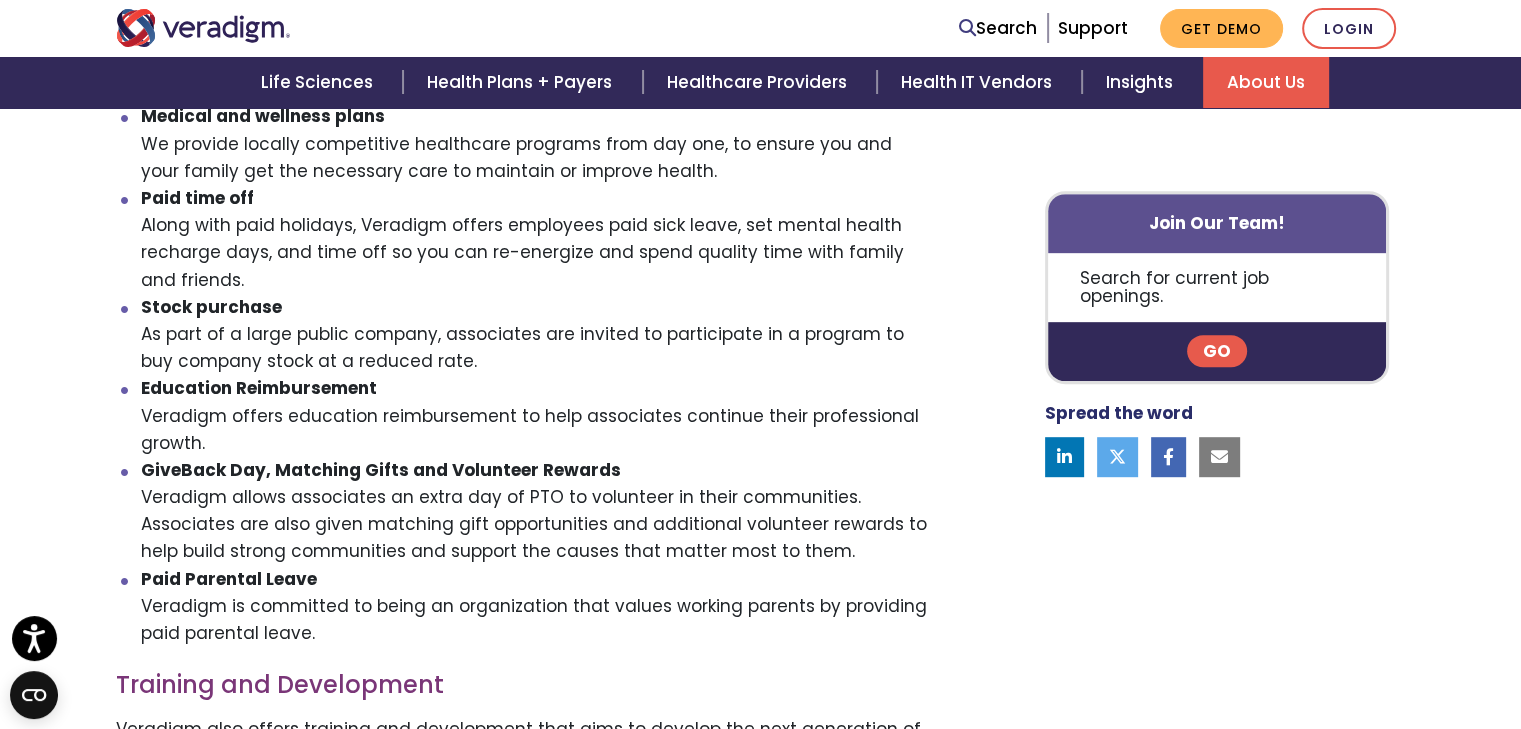 click on "GiveBack Day, Matching Gifts and Volunteer Rewards" at bounding box center [381, 470] 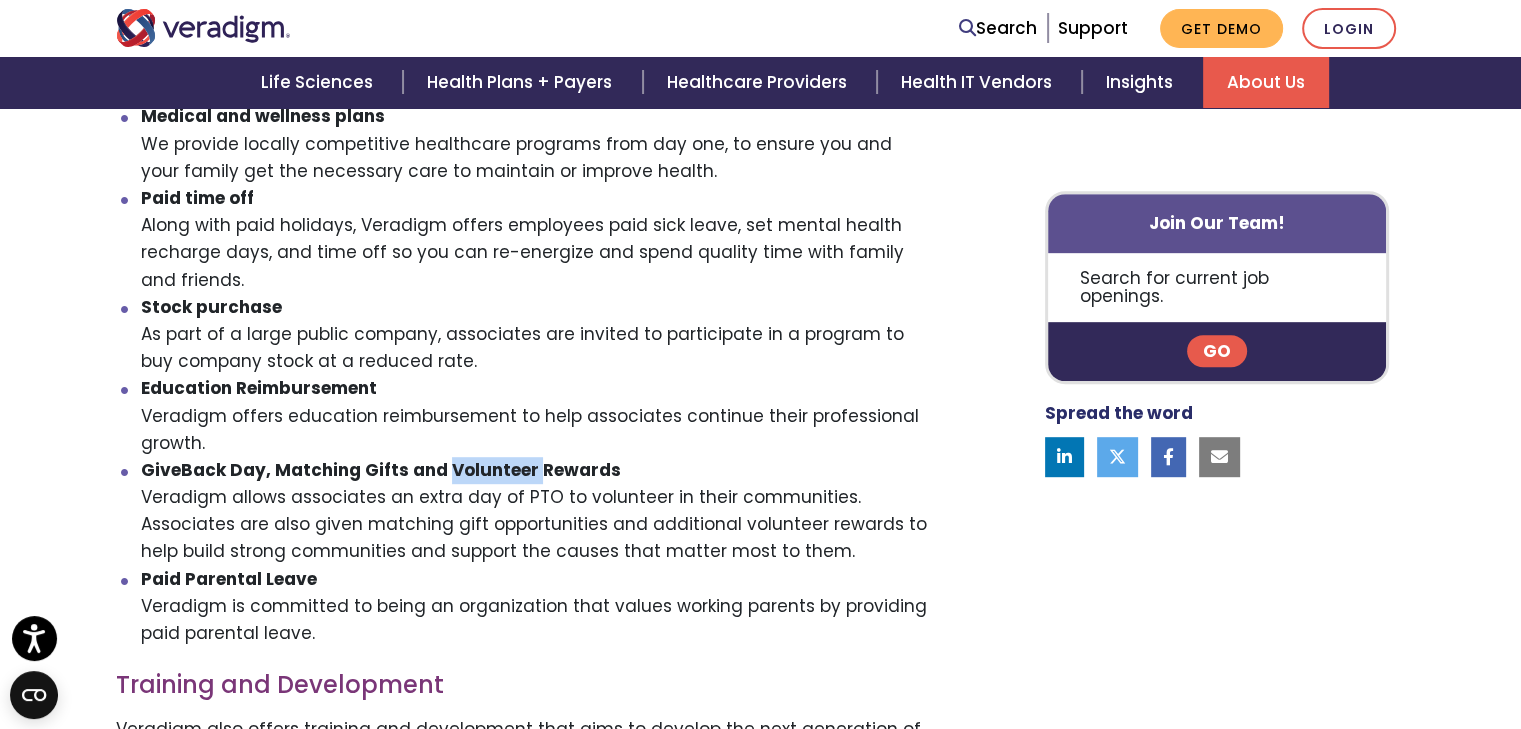 click on "GiveBack Day, Matching Gifts and Volunteer Rewards" at bounding box center [381, 470] 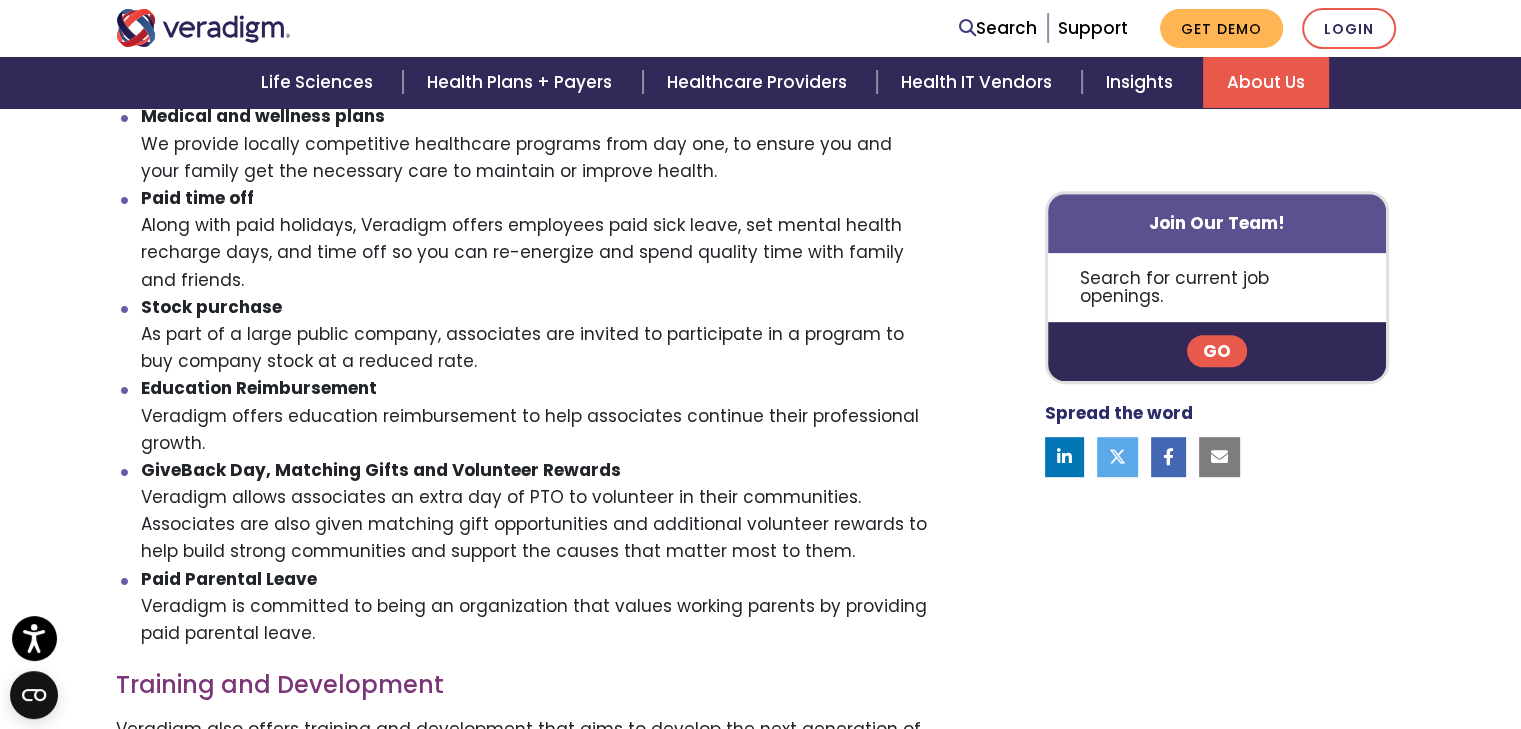 click on "Education Reimbursement
Veradigm offers education reimbursement to help associates continue their professional growth." at bounding box center [537, 416] 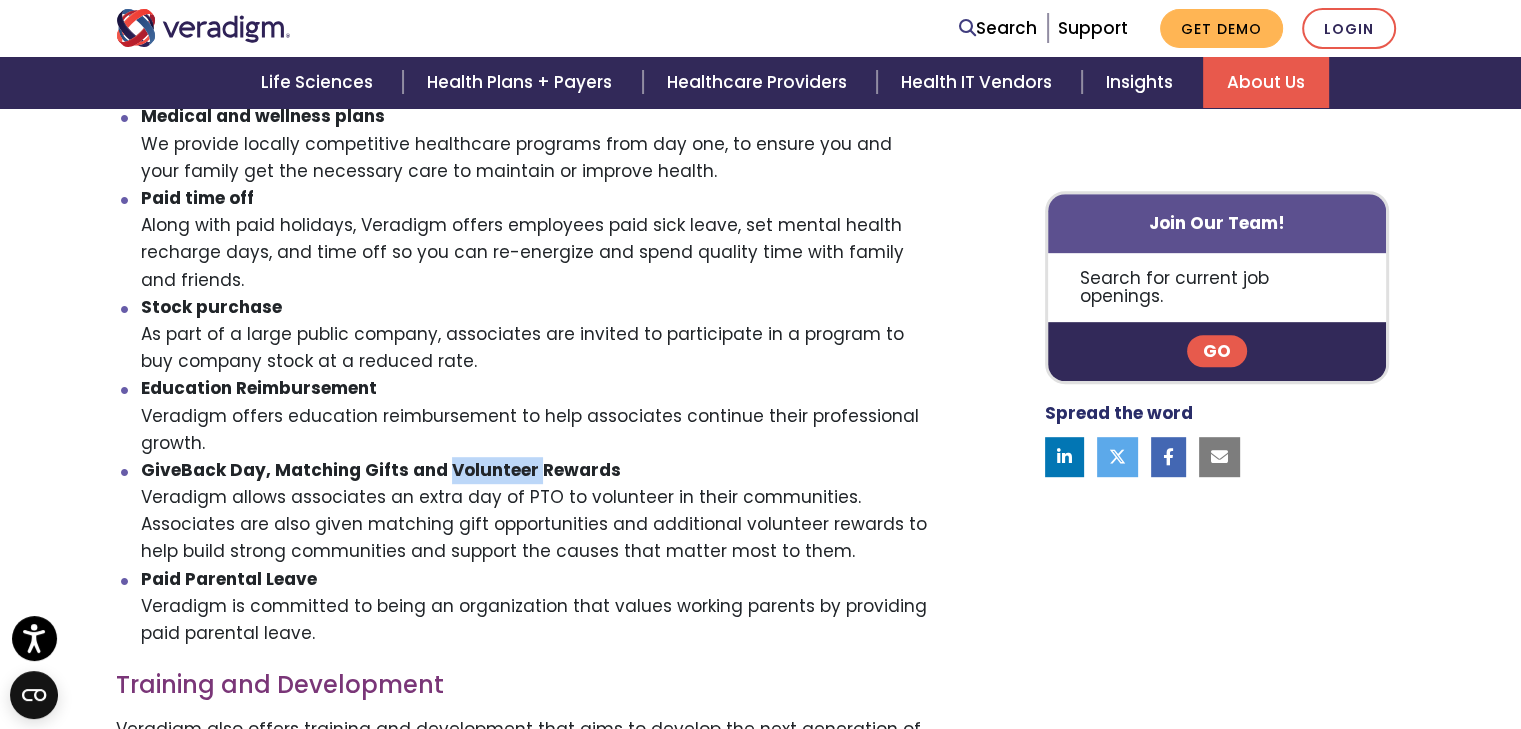 click on "GiveBack Day, Matching Gifts and Volunteer Rewards" at bounding box center [381, 470] 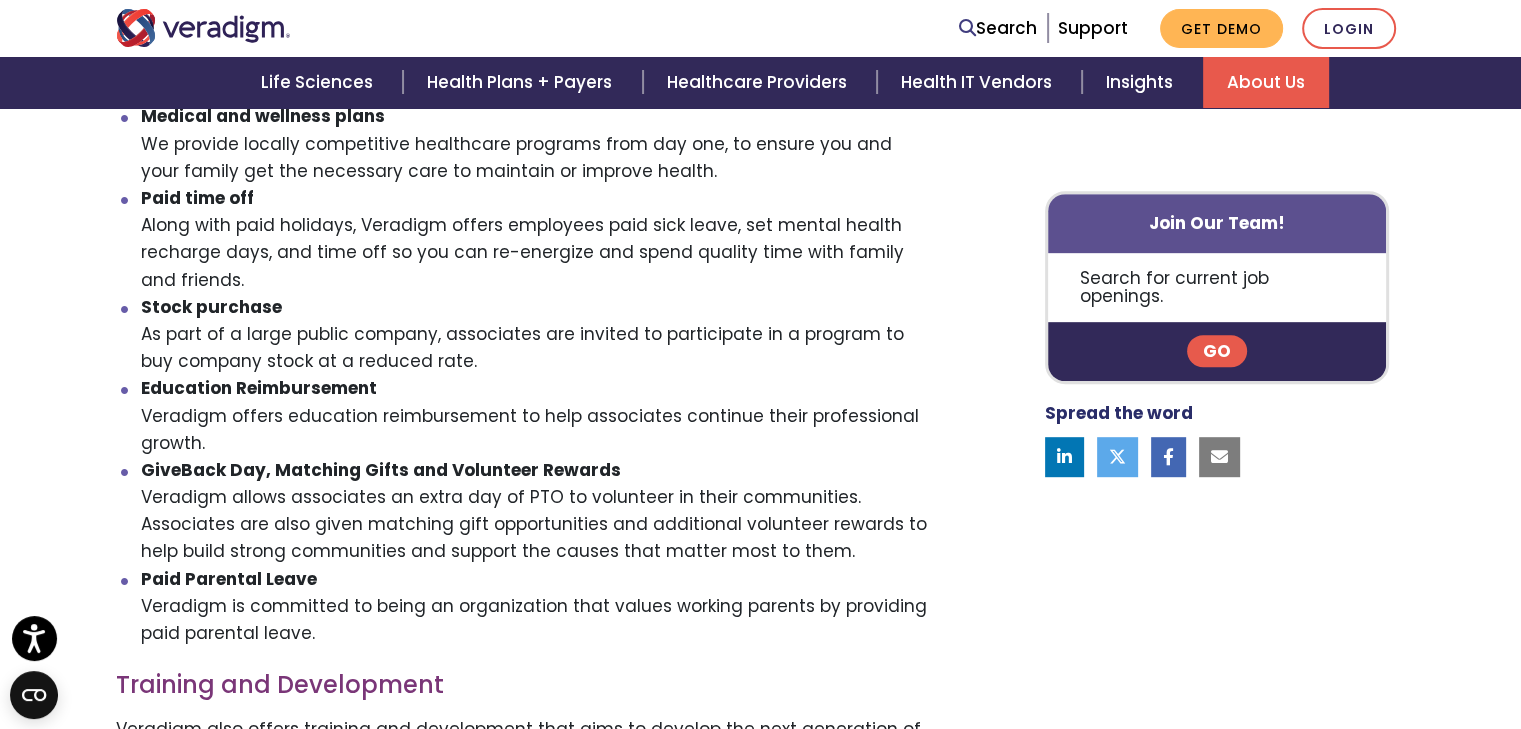 click on "Education Reimbursement
Veradigm offers education reimbursement to help associates continue their professional growth." at bounding box center (537, 416) 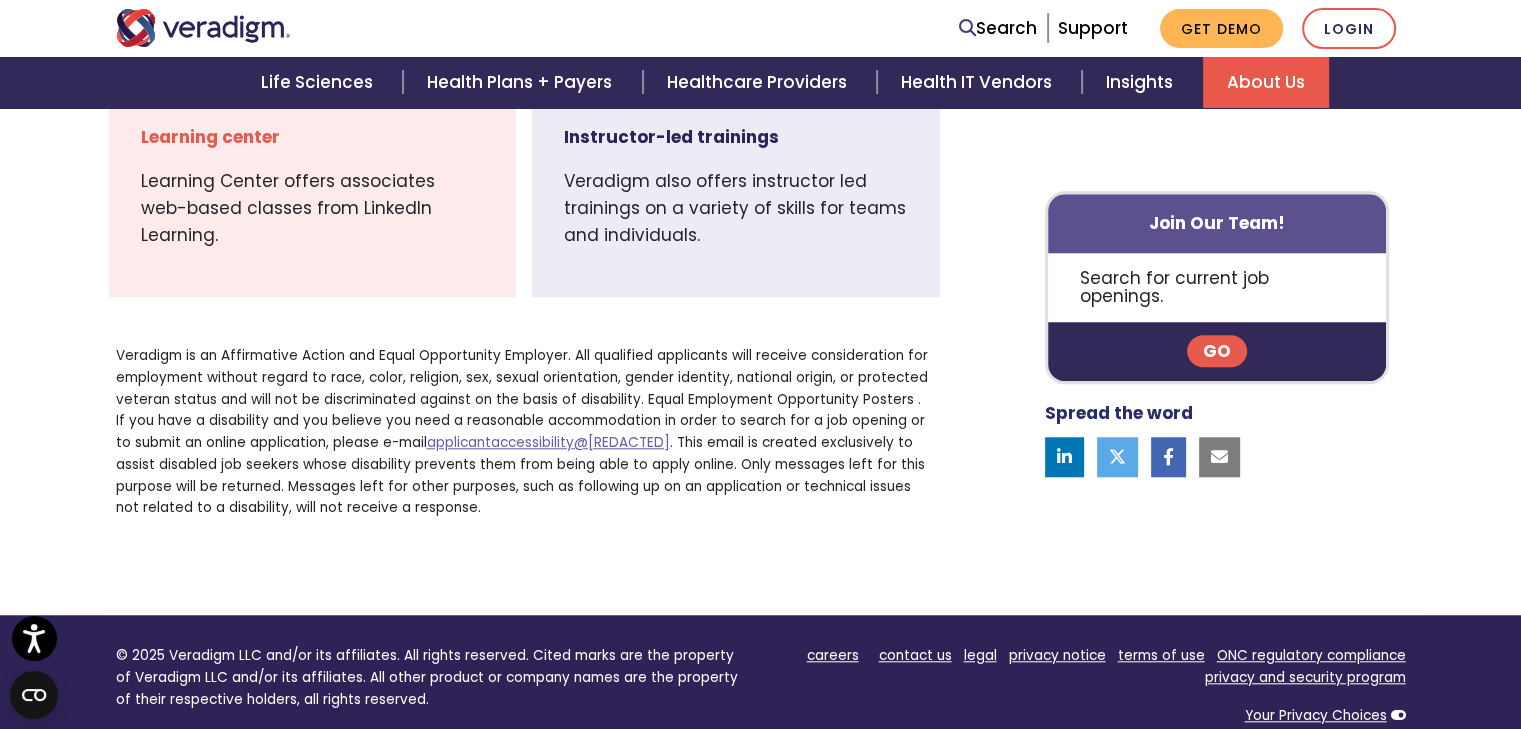 scroll, scrollTop: 1700, scrollLeft: 0, axis: vertical 